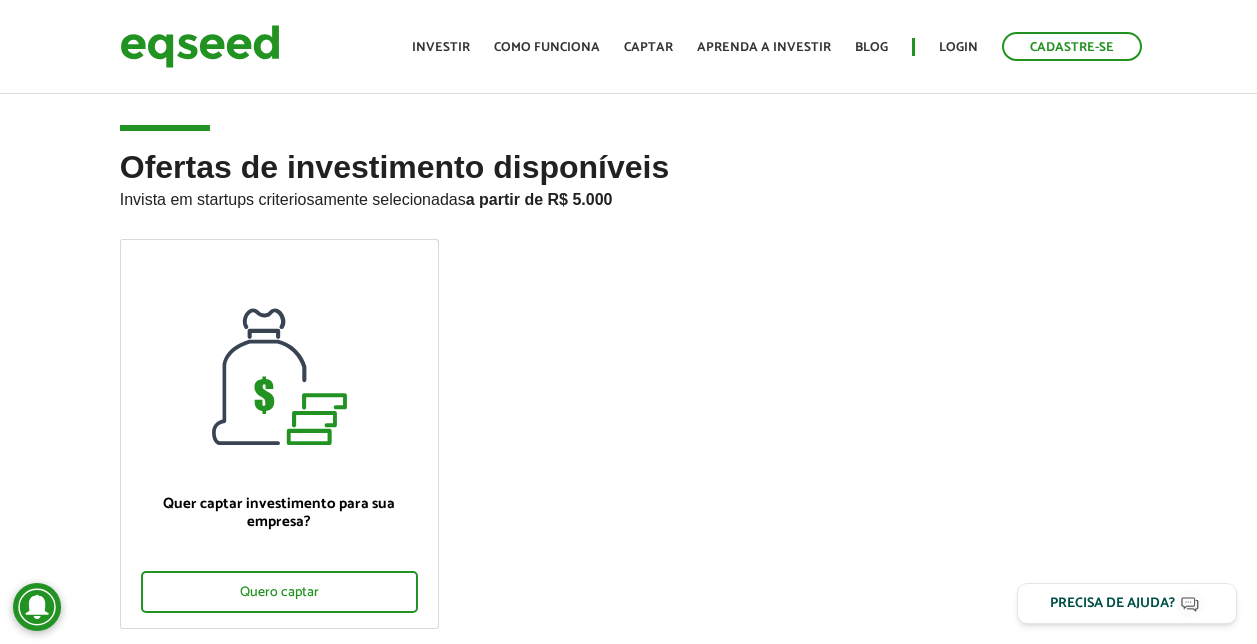 scroll, scrollTop: 0, scrollLeft: 0, axis: both 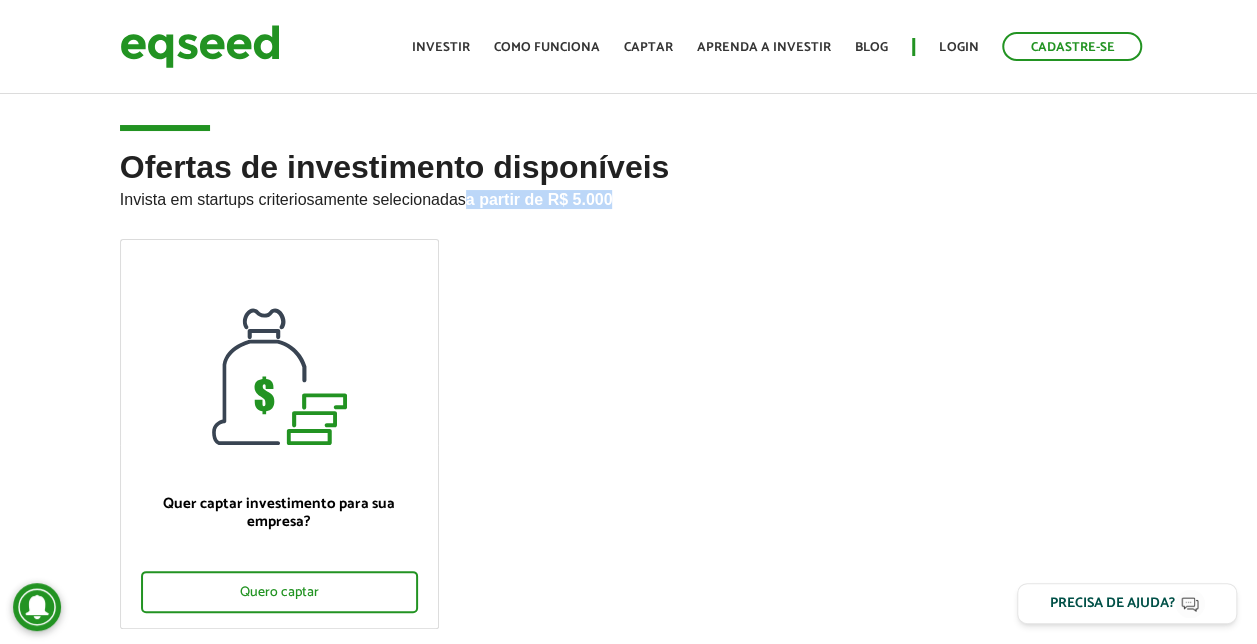 drag, startPoint x: 478, startPoint y: 189, endPoint x: 727, endPoint y: 242, distance: 254.57808 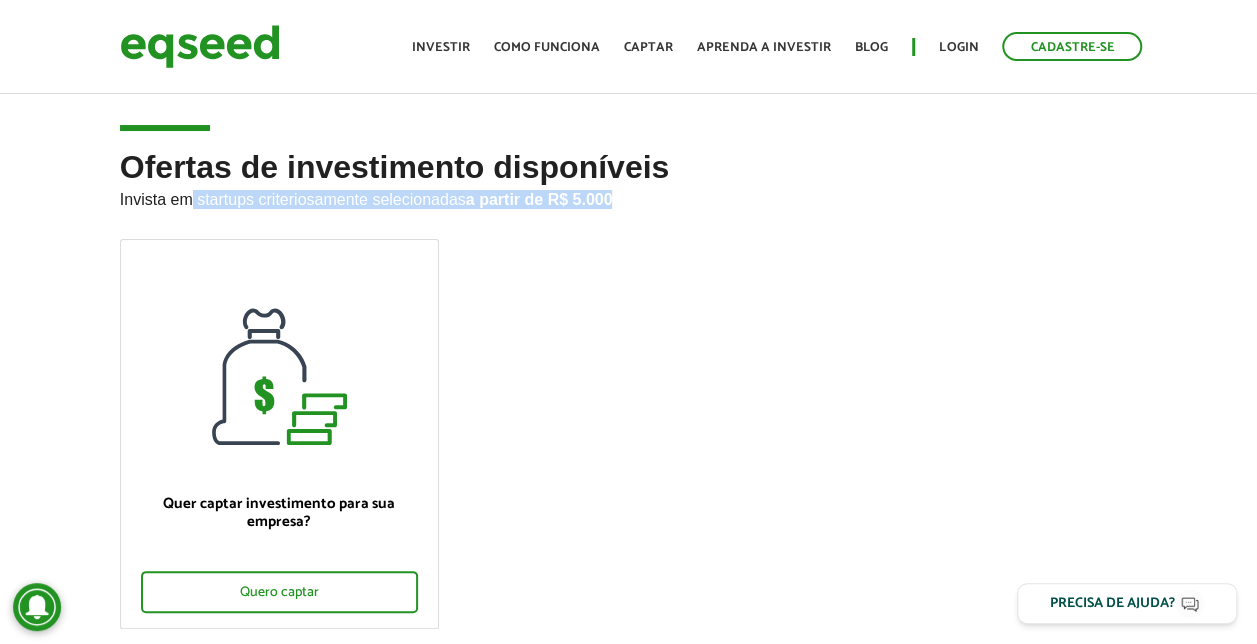 drag, startPoint x: 193, startPoint y: 196, endPoint x: 668, endPoint y: 223, distance: 475.76675 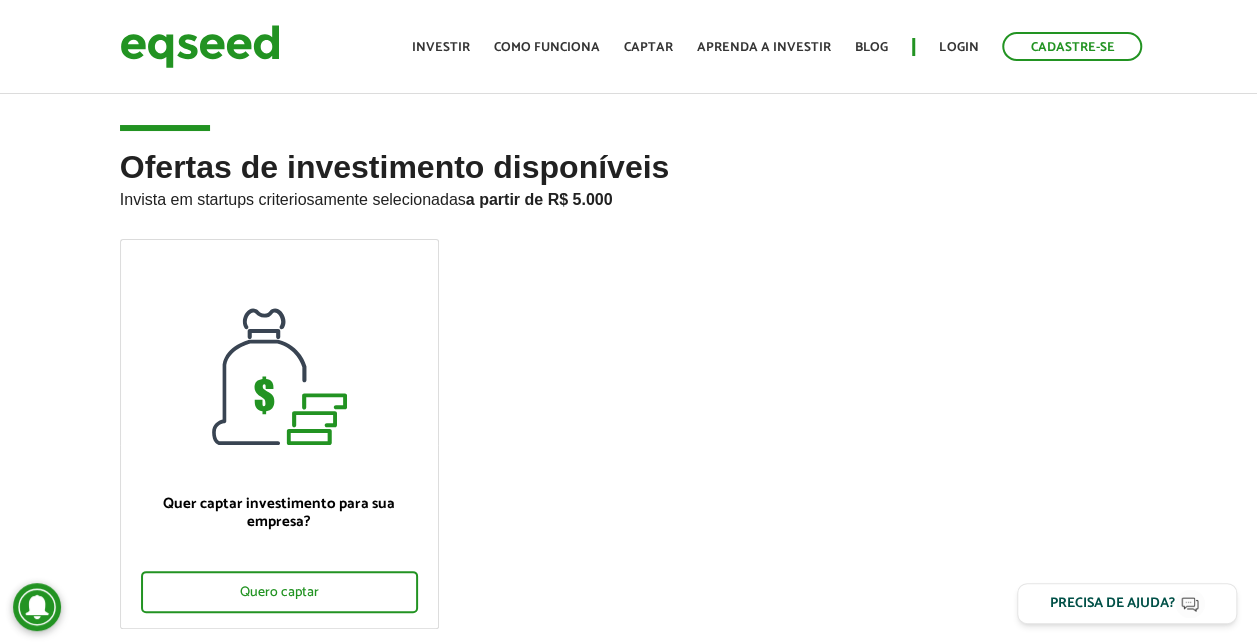 drag, startPoint x: 668, startPoint y: 223, endPoint x: 550, endPoint y: 346, distance: 170.4494 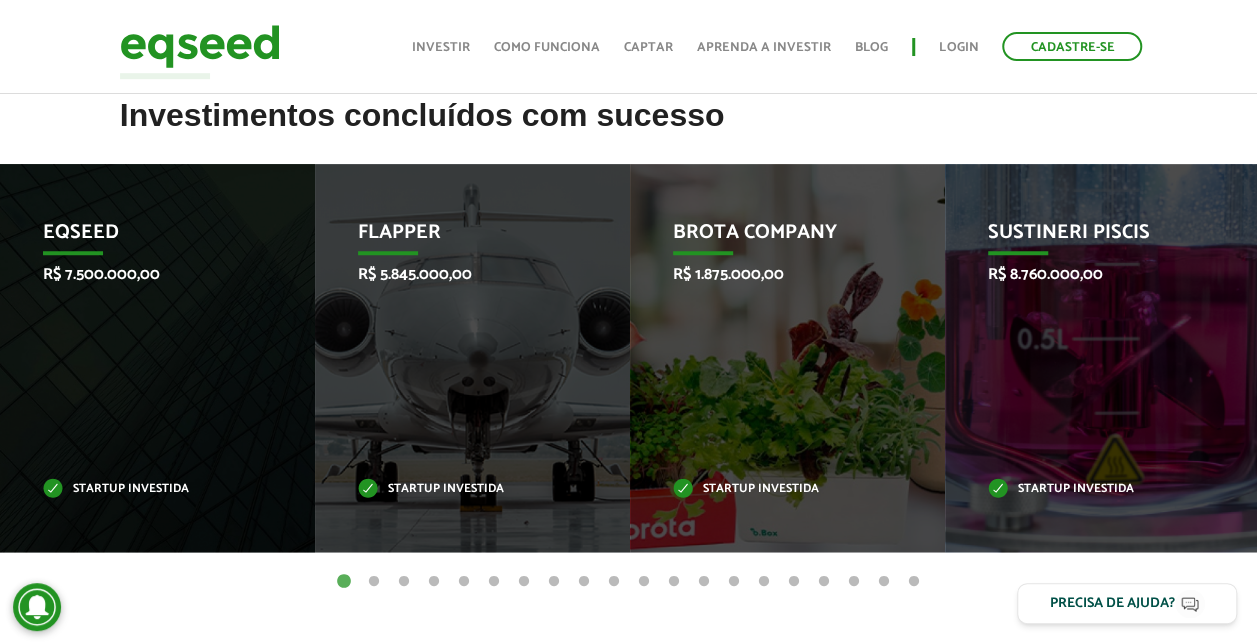 scroll, scrollTop: 660, scrollLeft: 0, axis: vertical 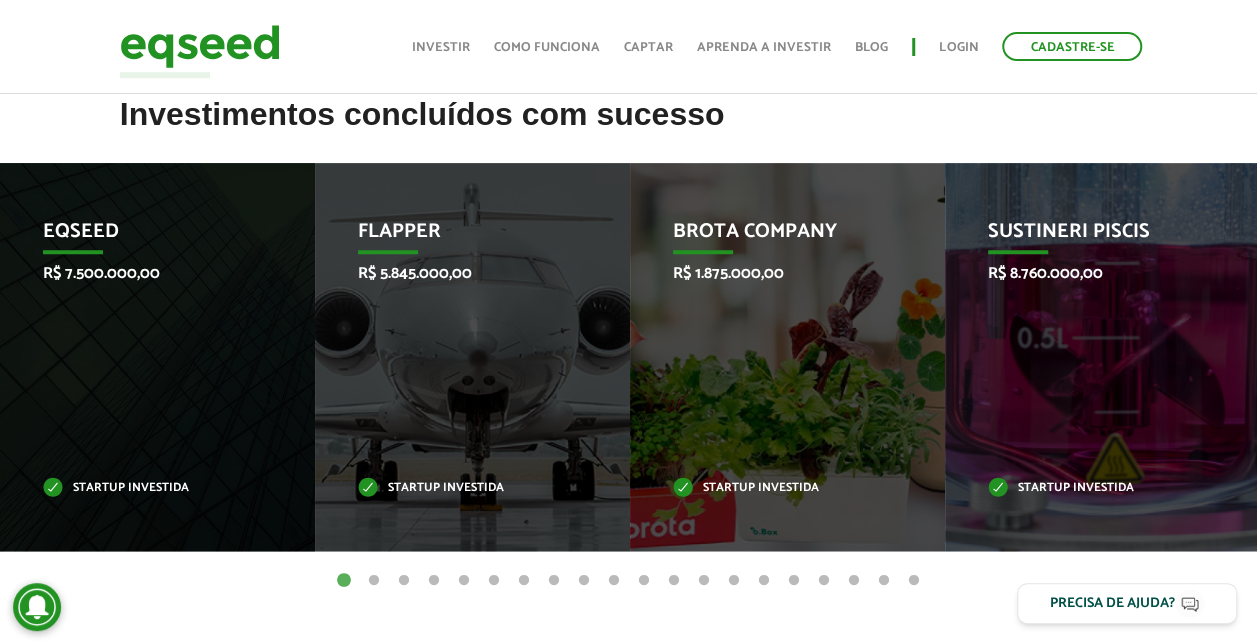 click on "2" at bounding box center (374, 581) 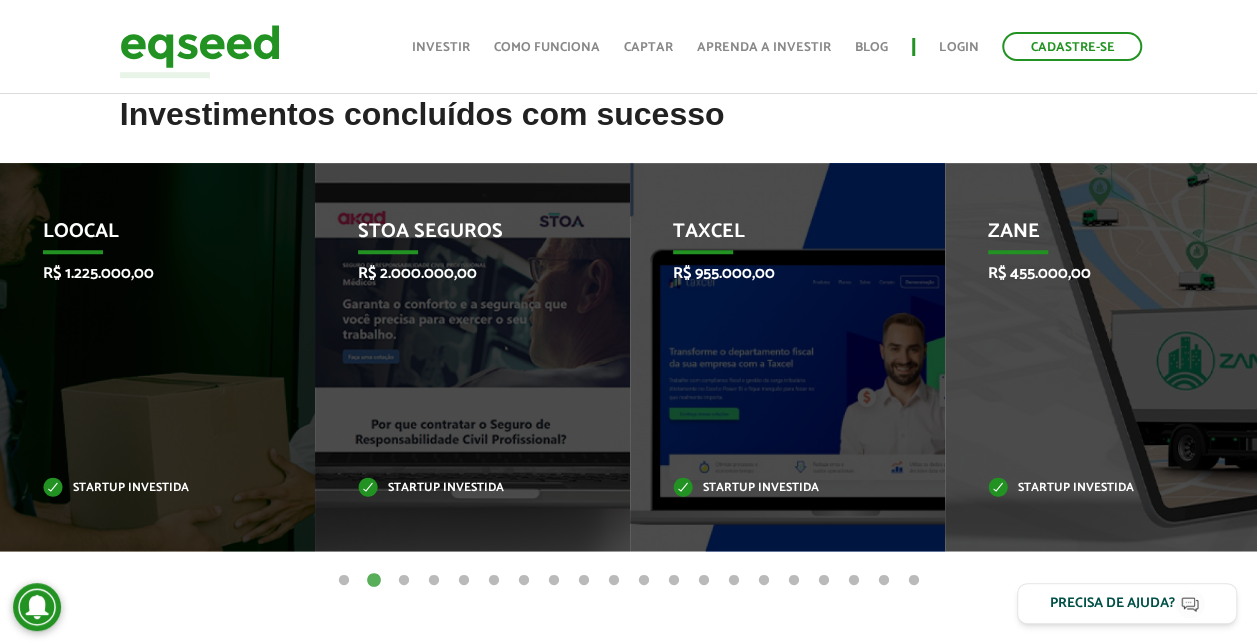 click on "3" at bounding box center (404, 581) 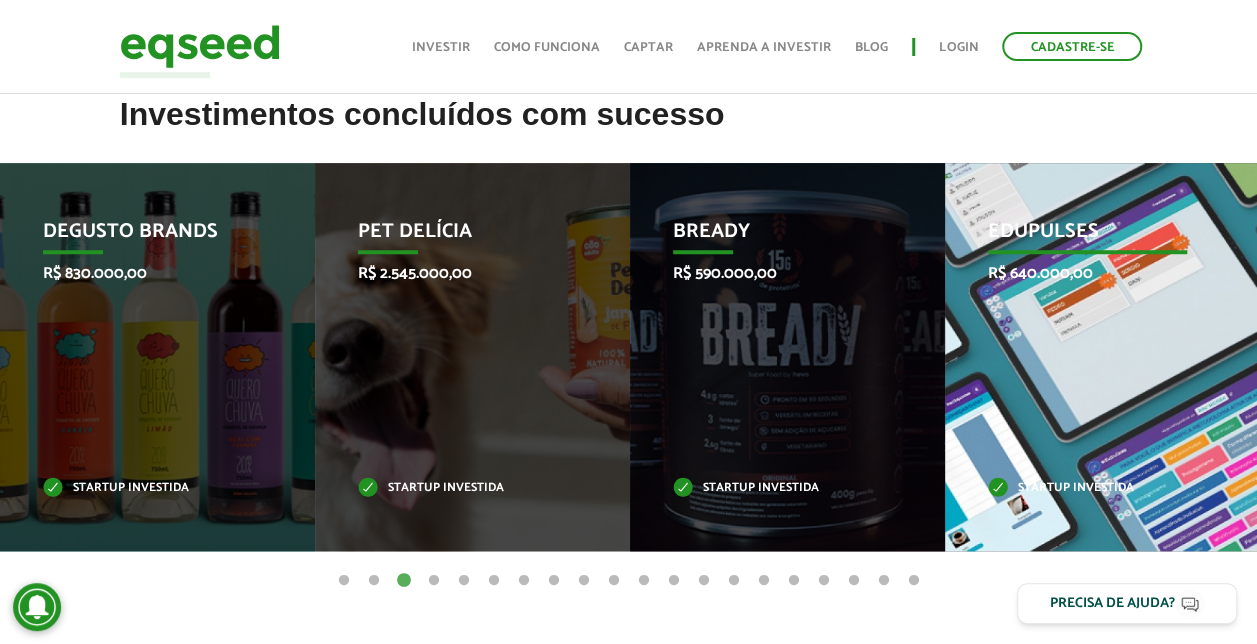 click on "Edupulses
R$ 640.000,00
Startup investida" at bounding box center (1087, 357) 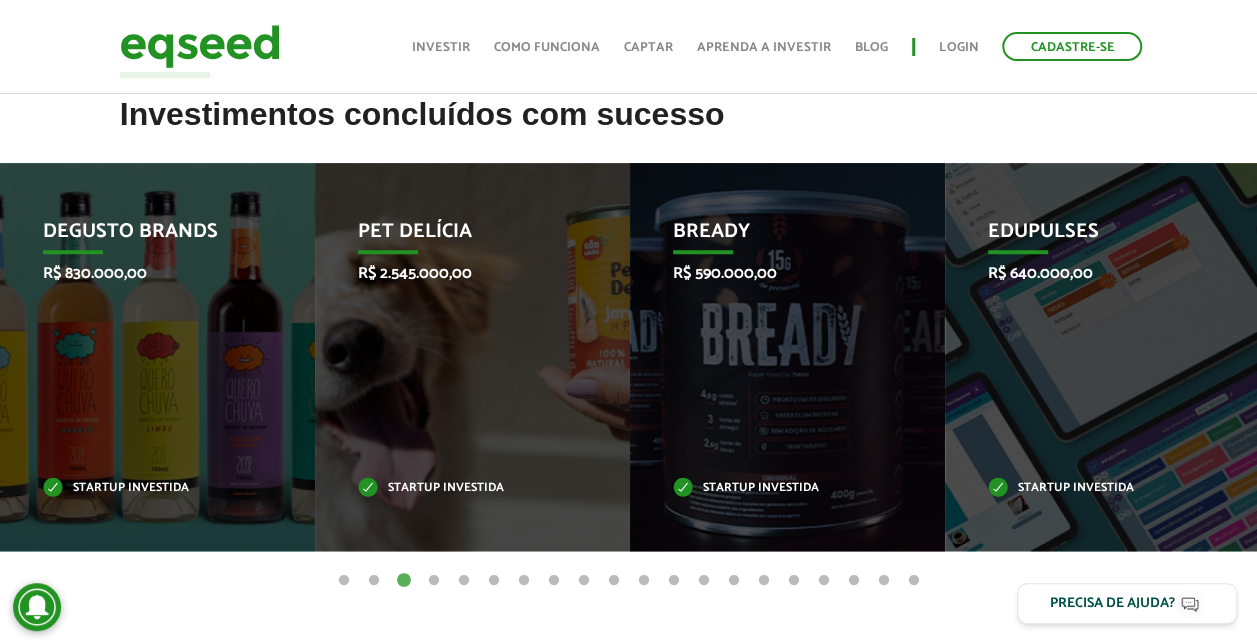 drag, startPoint x: 1105, startPoint y: 280, endPoint x: 864, endPoint y: 101, distance: 300.20328 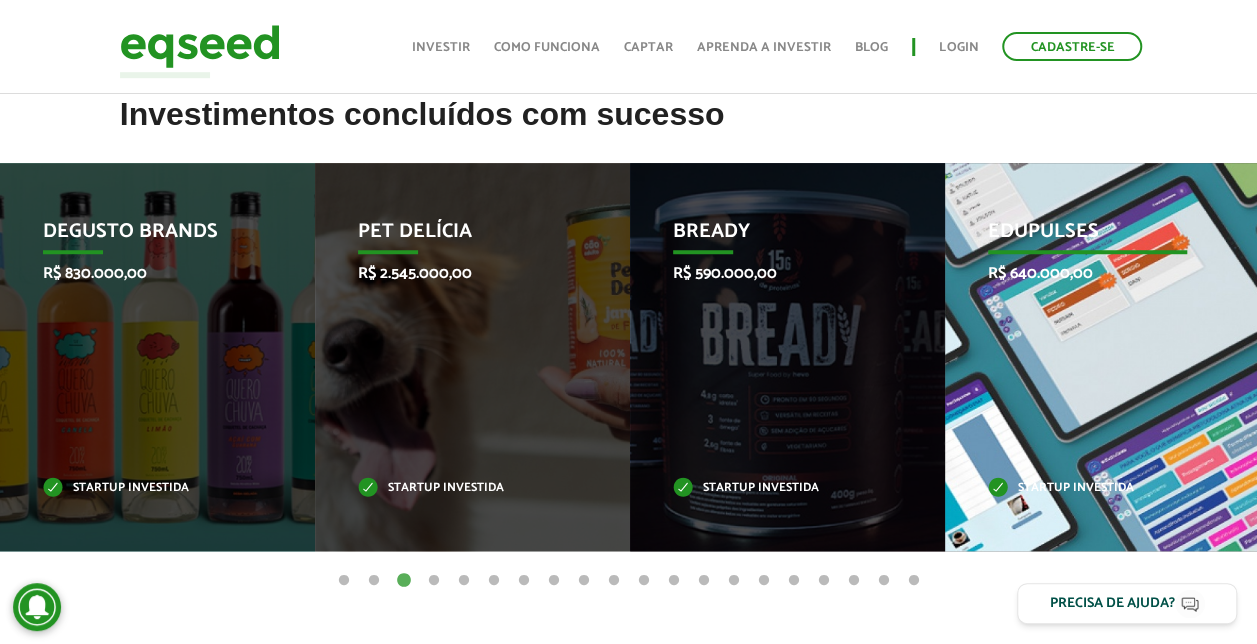 drag, startPoint x: 1093, startPoint y: 253, endPoint x: 1145, endPoint y: 408, distance: 163.49007 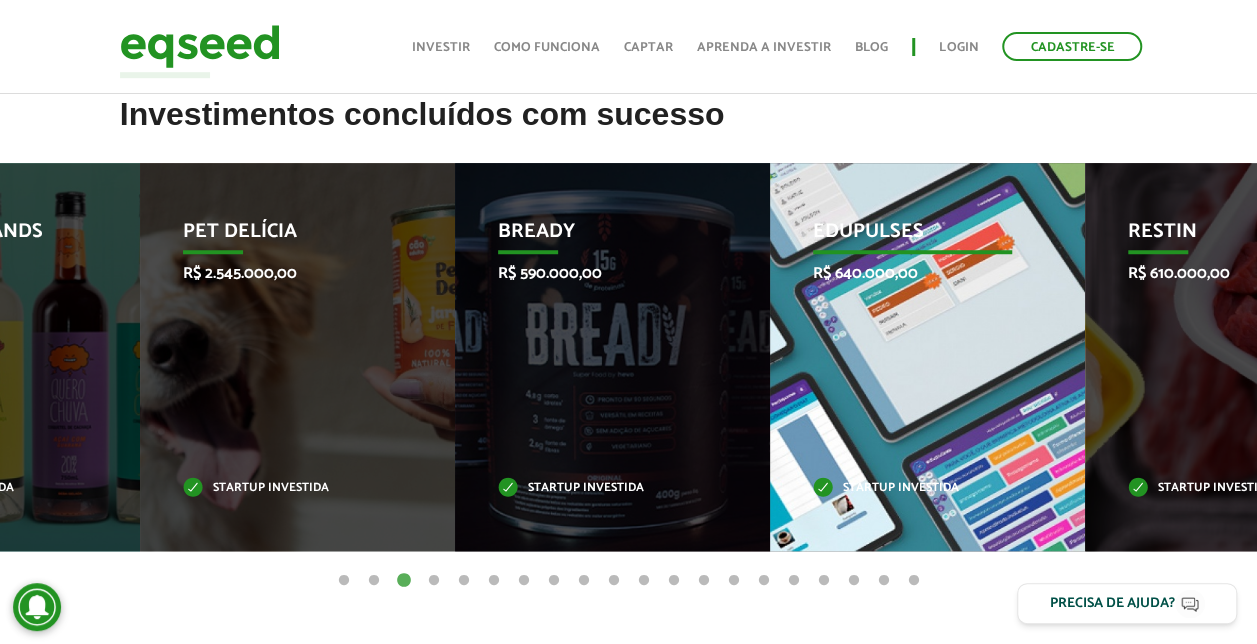 drag, startPoint x: 1099, startPoint y: 296, endPoint x: 792, endPoint y: 263, distance: 308.76852 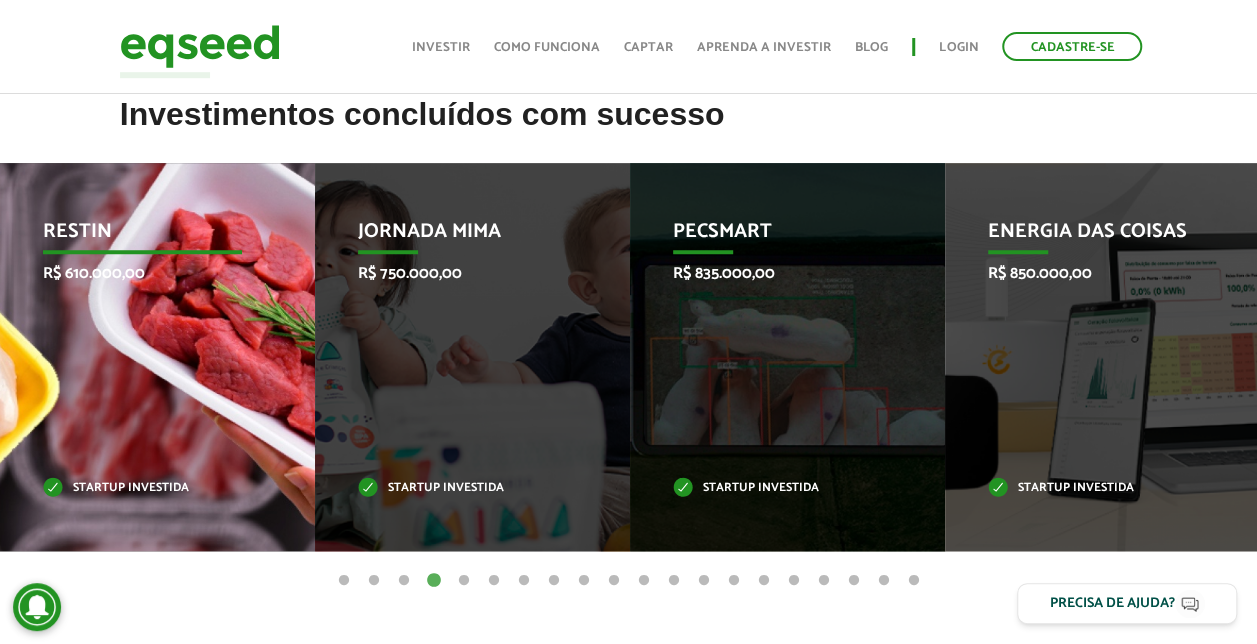 click on "Restin" at bounding box center [143, 237] 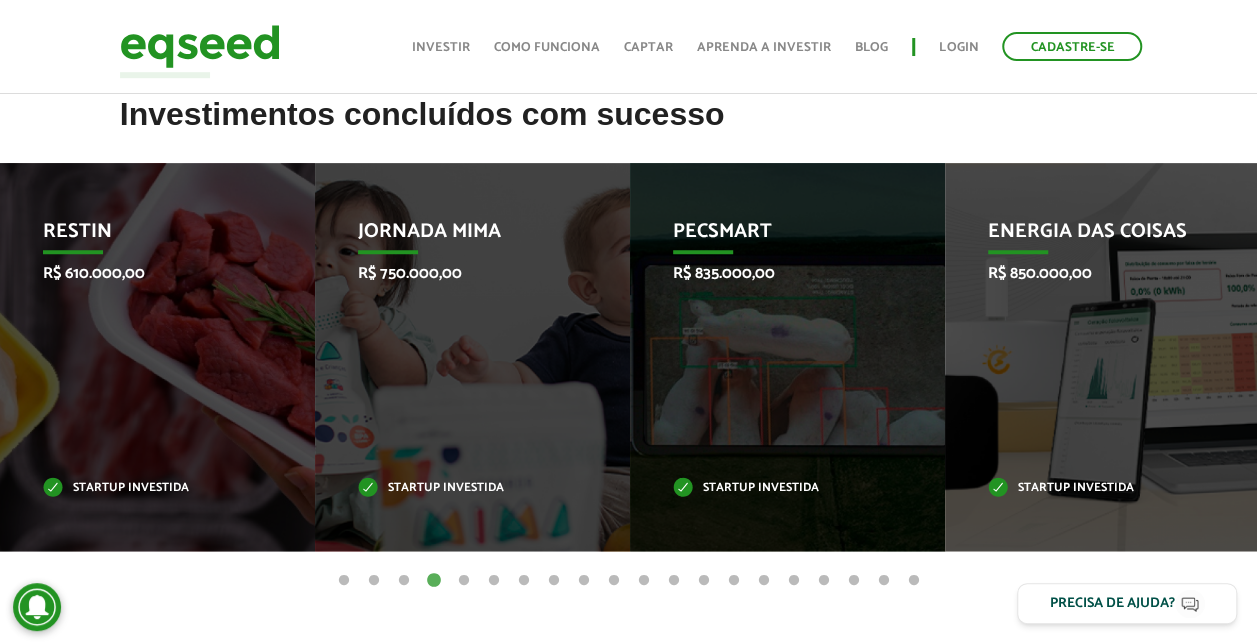 click on "Pecsmart
R$ 835.000,00
Startup investida" at bounding box center [787, 357] 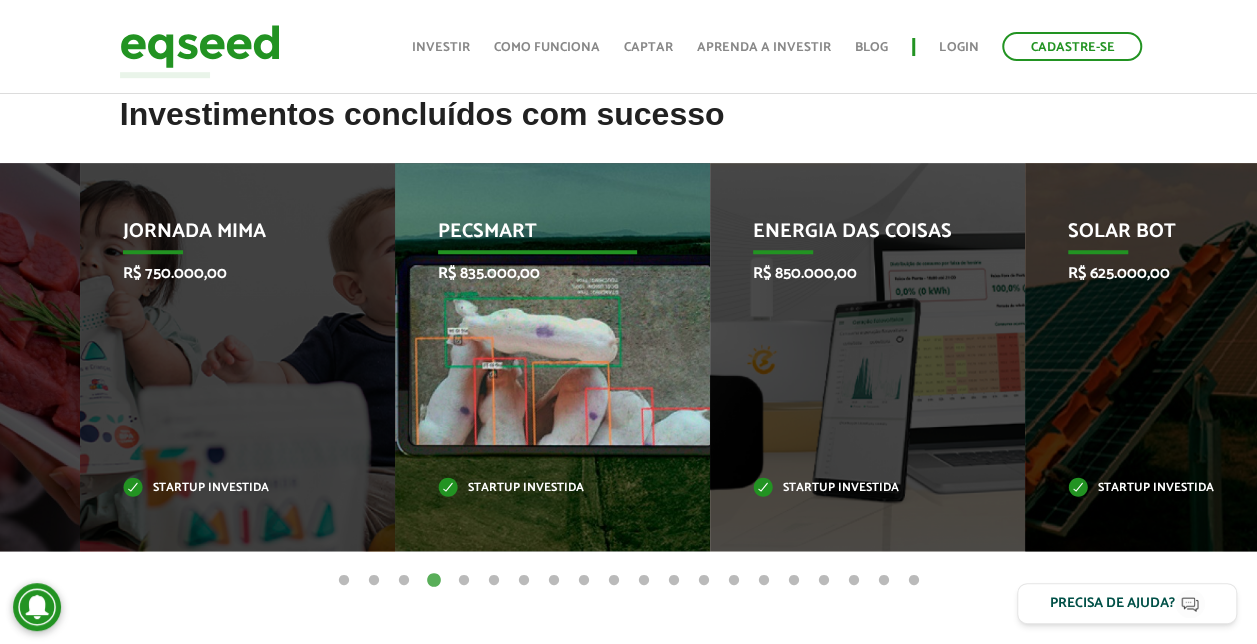 drag, startPoint x: 818, startPoint y: 338, endPoint x: 314, endPoint y: 282, distance: 507.10156 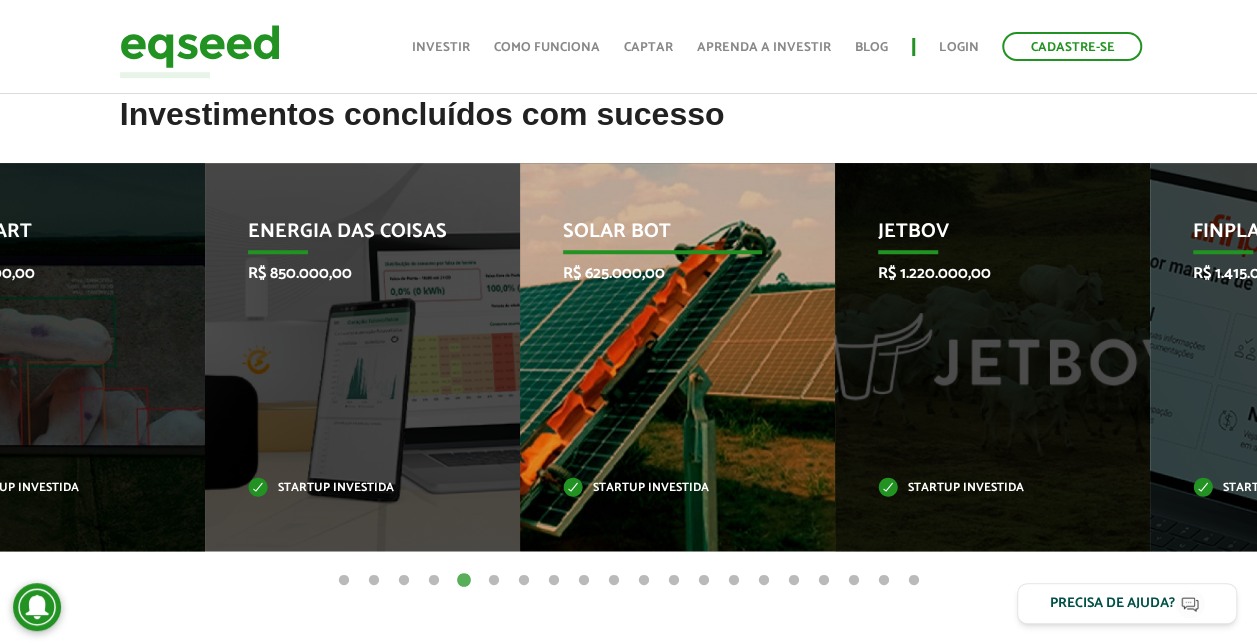 drag, startPoint x: 194, startPoint y: 298, endPoint x: 691, endPoint y: 314, distance: 497.25748 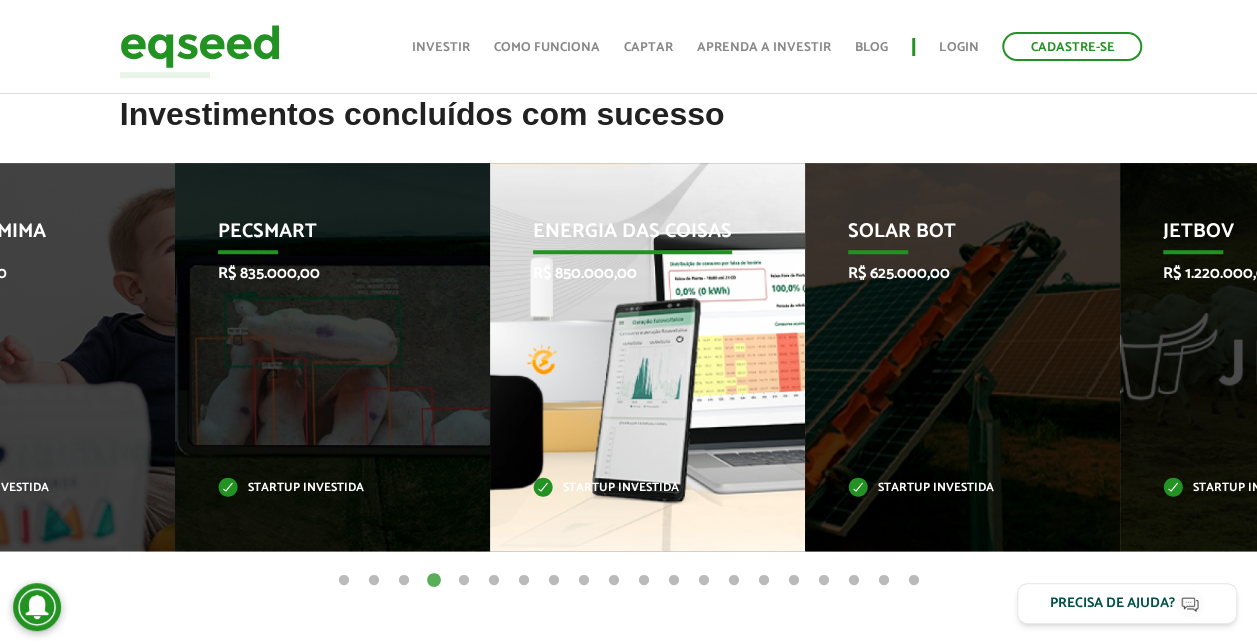 drag, startPoint x: 670, startPoint y: 314, endPoint x: 103, endPoint y: 342, distance: 567.6909 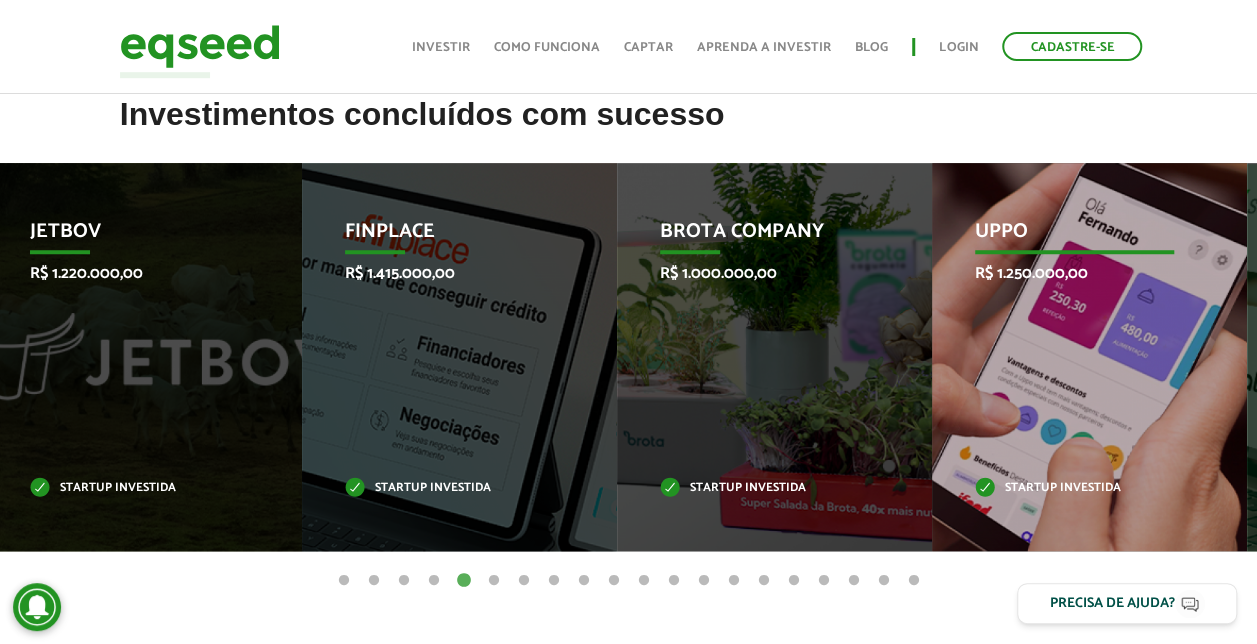 drag, startPoint x: 1198, startPoint y: 366, endPoint x: 856, endPoint y: 336, distance: 343.31326 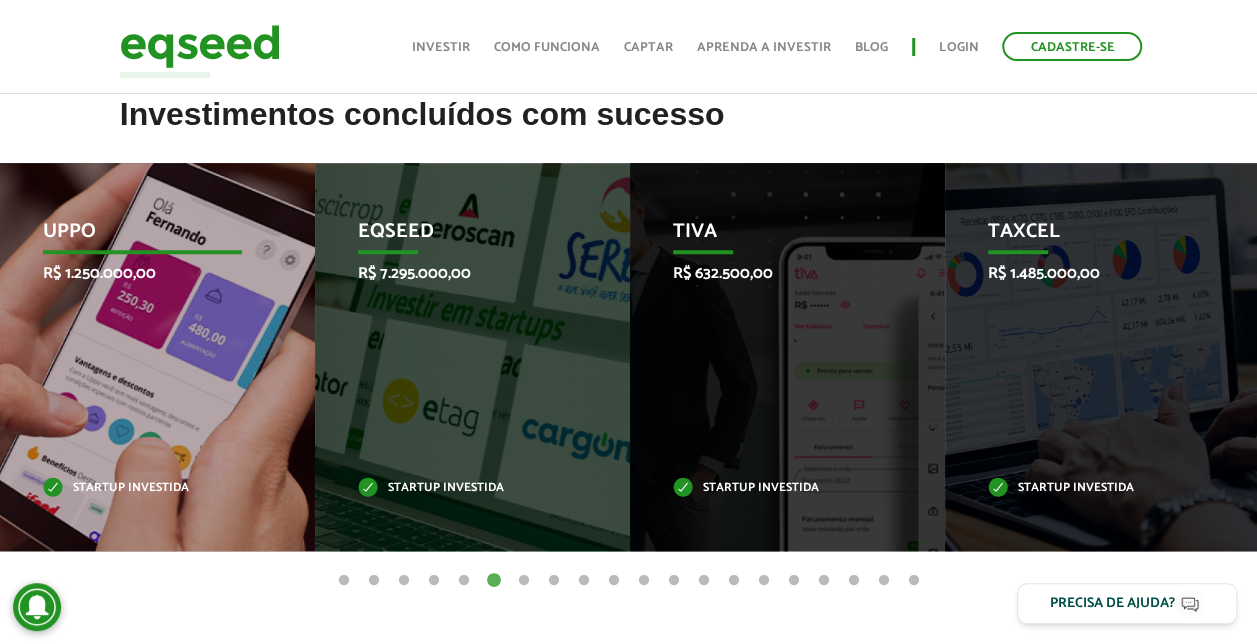 click on "Invoop
R$ 250.000,00
Startup investida
Prosumir
R$ 300.000,00
Startup investida
Me Passa Aí
R$ 250.000,00
Startup investida
Kokar
R$ 300.000,00
Startup investida
EqSeed
R$ 7.500.000,00
Startup investida
Flapper
R$ 5.845.000,00
Startup investida
Brota Company
R$ 1.875.000,00
Startup investida" at bounding box center (17955, 357) 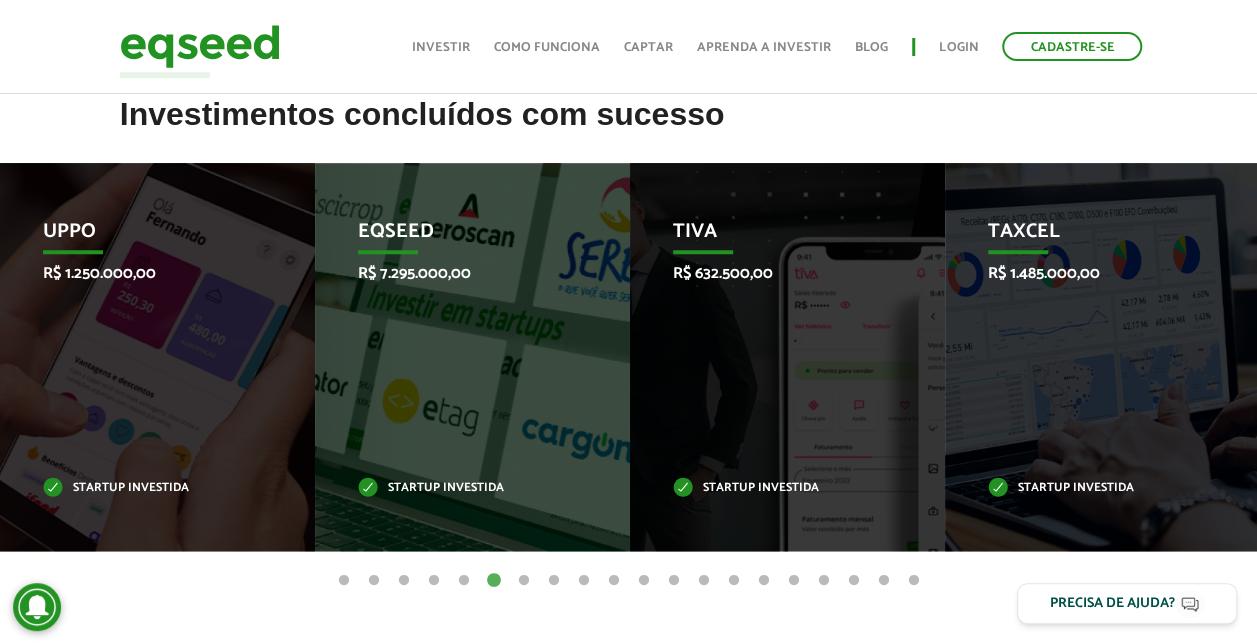 drag, startPoint x: 750, startPoint y: 338, endPoint x: 1271, endPoint y: 369, distance: 521.92145 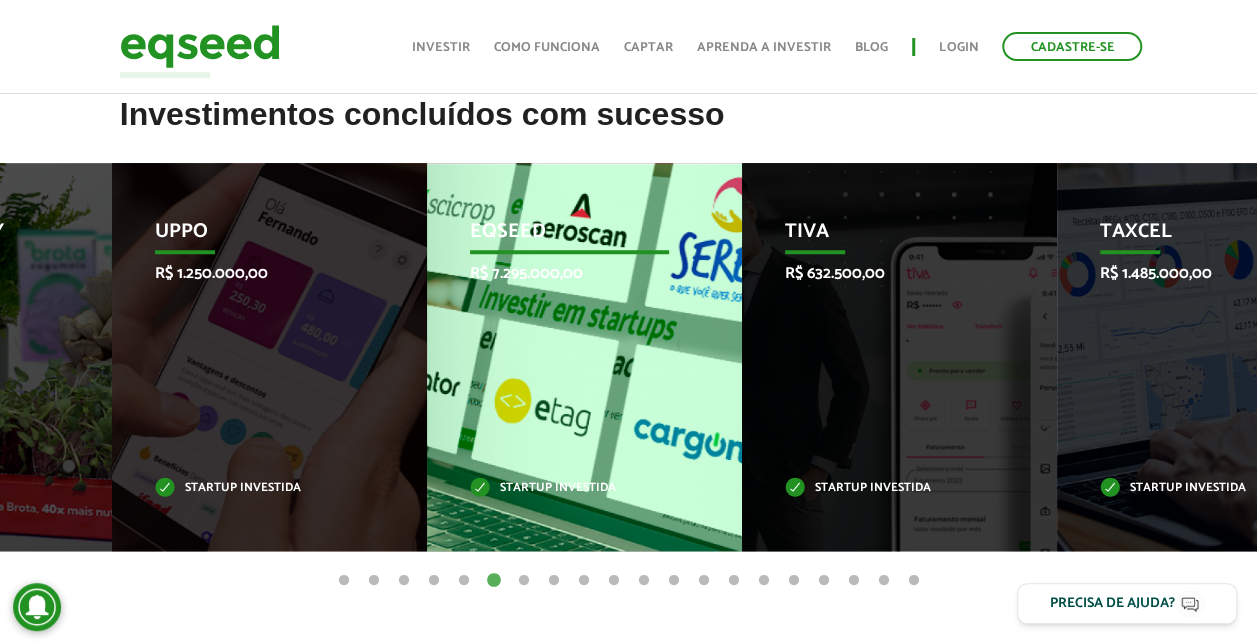 drag, startPoint x: 606, startPoint y: 361, endPoint x: 1137, endPoint y: 315, distance: 532.9888 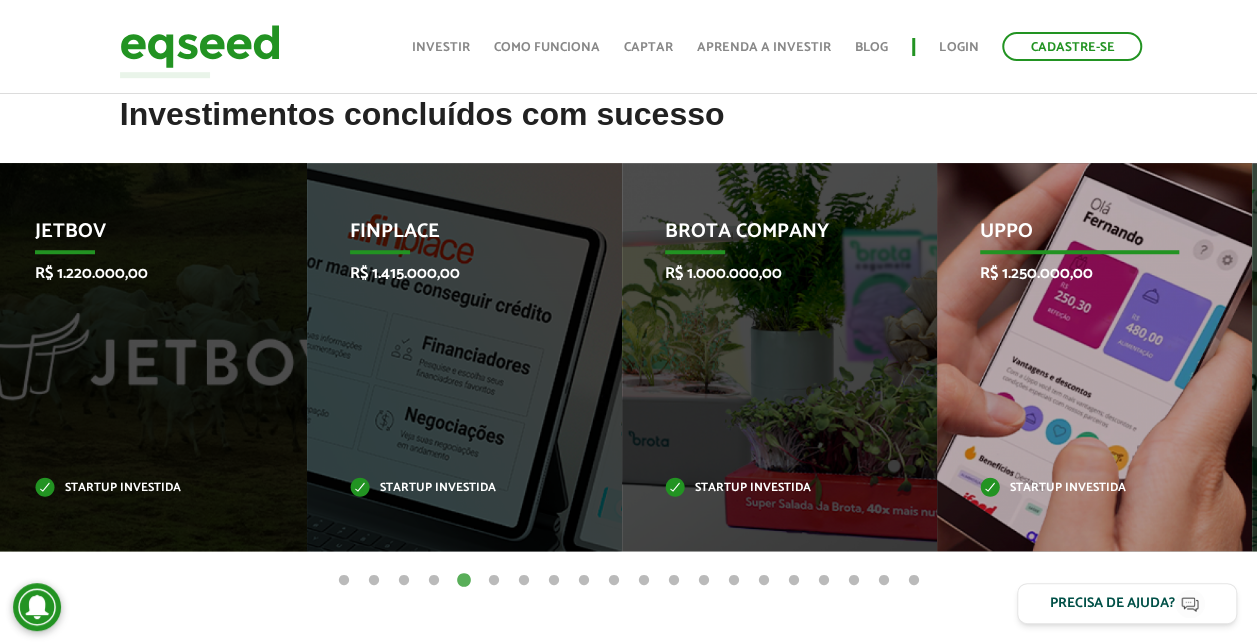 drag, startPoint x: 992, startPoint y: 346, endPoint x: 612, endPoint y: 337, distance: 380.10657 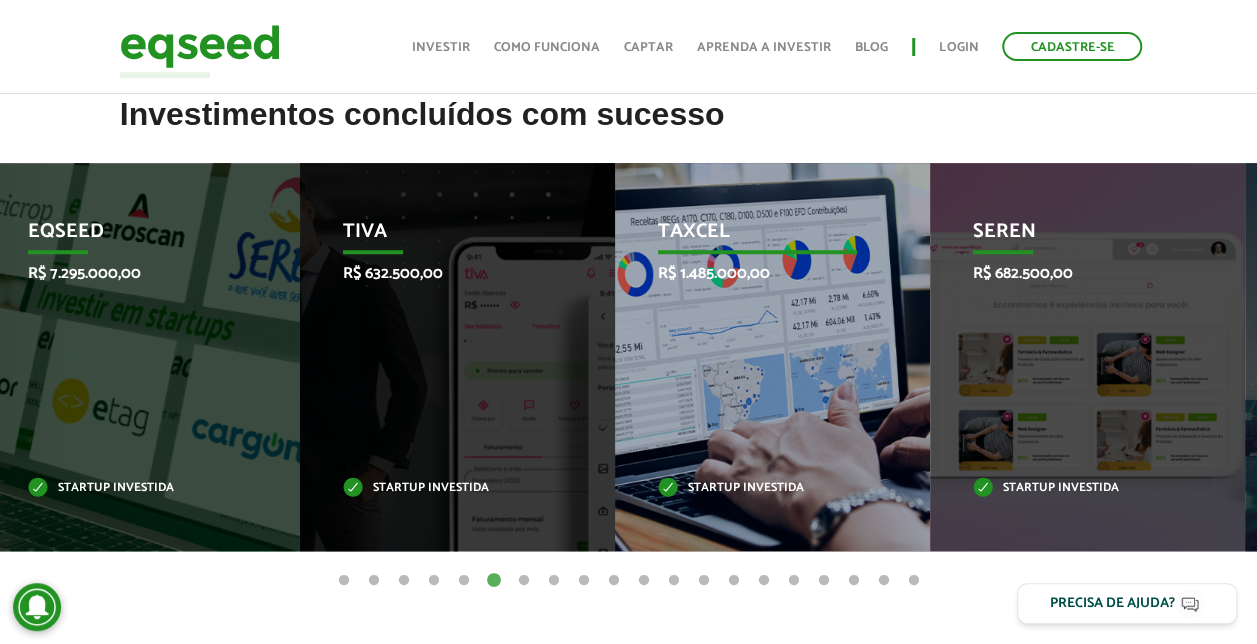 drag, startPoint x: 1112, startPoint y: 371, endPoint x: 752, endPoint y: 308, distance: 365.47092 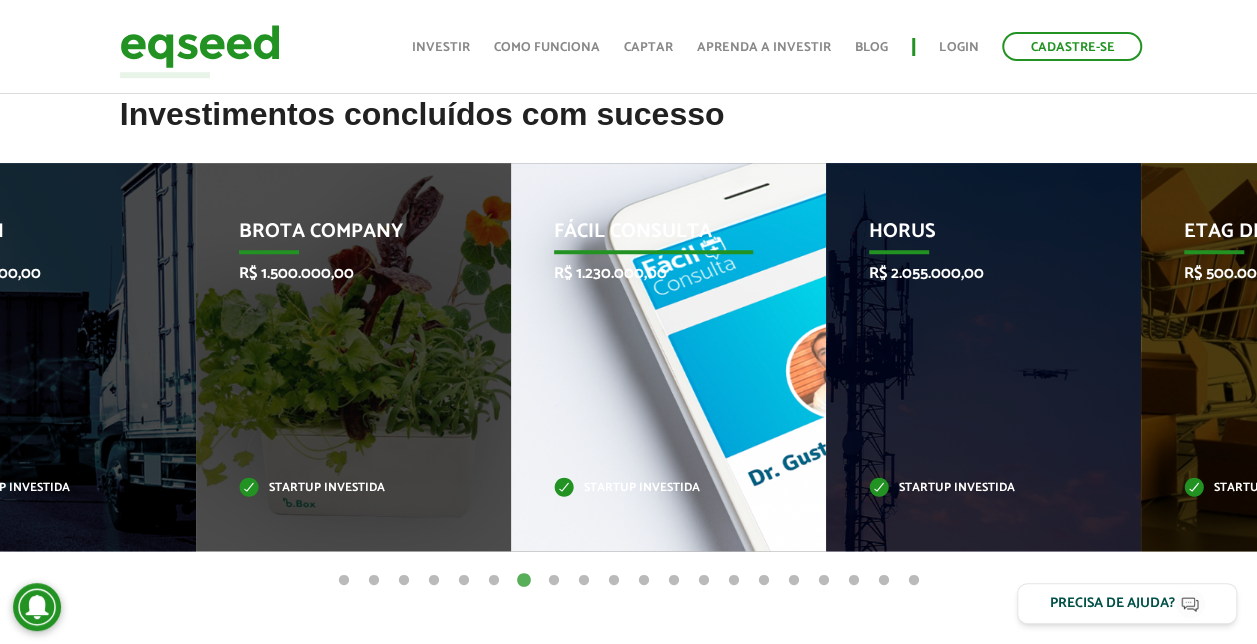 drag, startPoint x: 1079, startPoint y: 308, endPoint x: 478, endPoint y: 317, distance: 601.0674 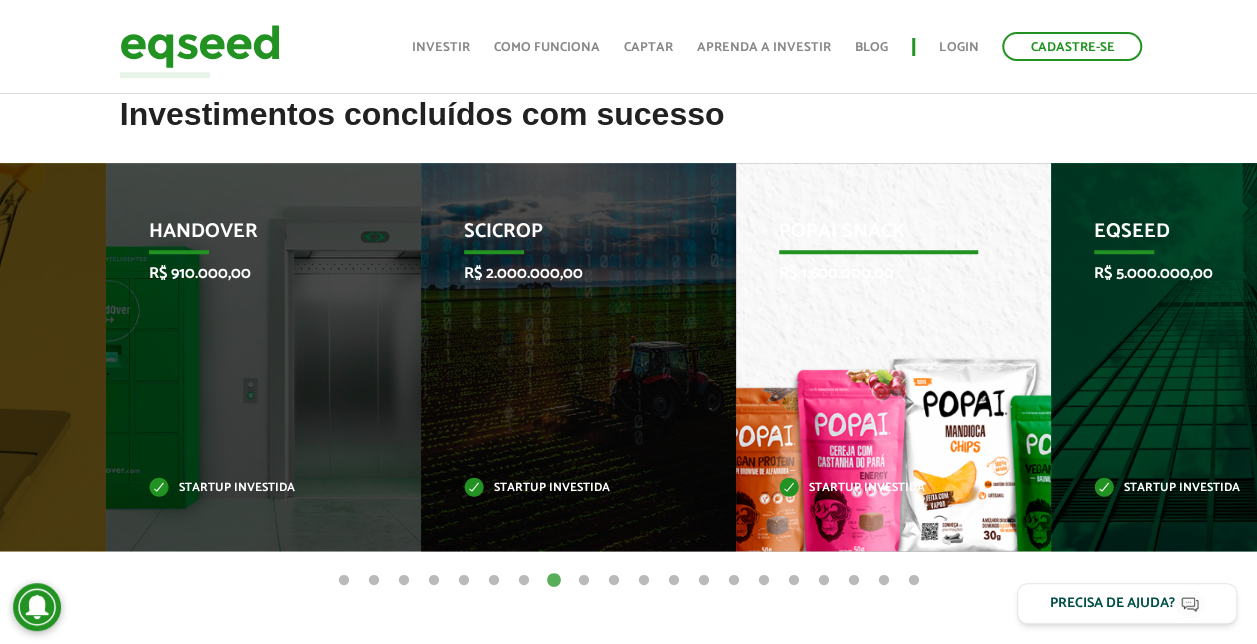 drag, startPoint x: 1134, startPoint y: 338, endPoint x: 576, endPoint y: 298, distance: 559.4319 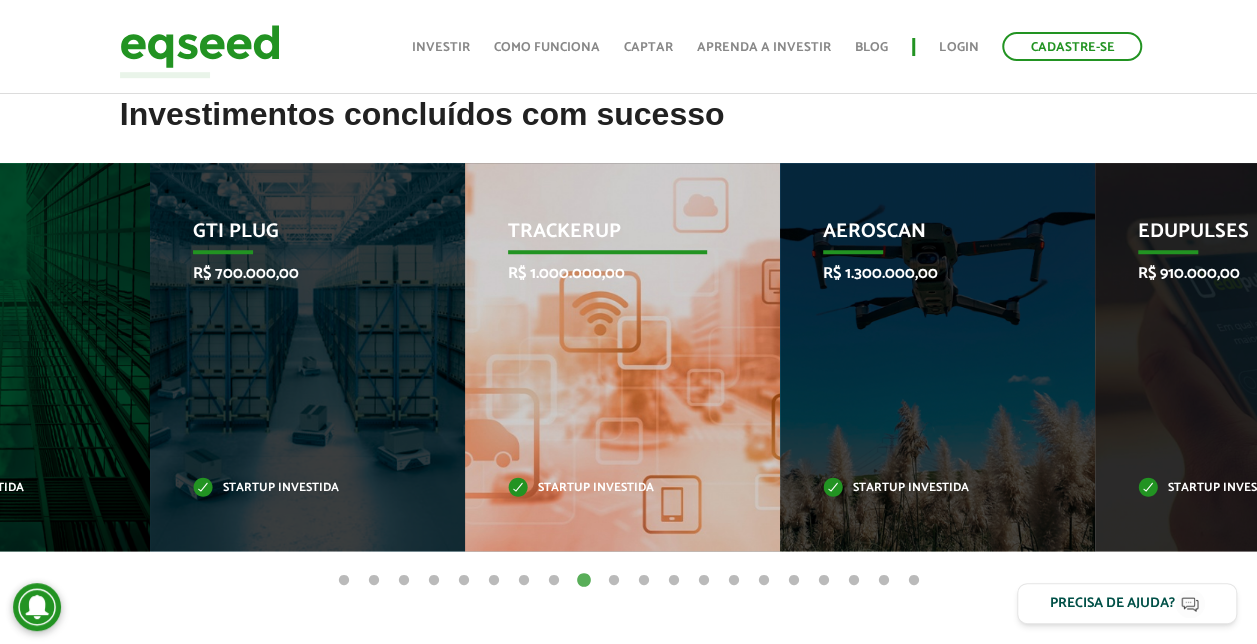 drag, startPoint x: 1078, startPoint y: 349, endPoint x: 538, endPoint y: 376, distance: 540.67456 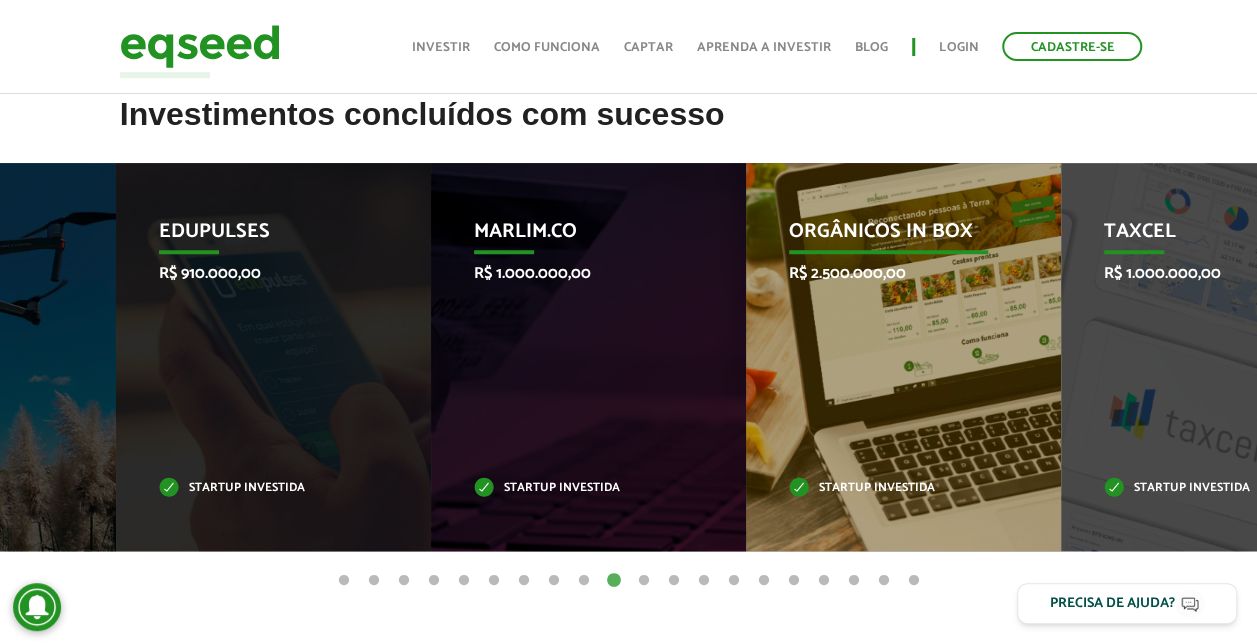 drag, startPoint x: 1049, startPoint y: 394, endPoint x: 184, endPoint y: 386, distance: 865.037 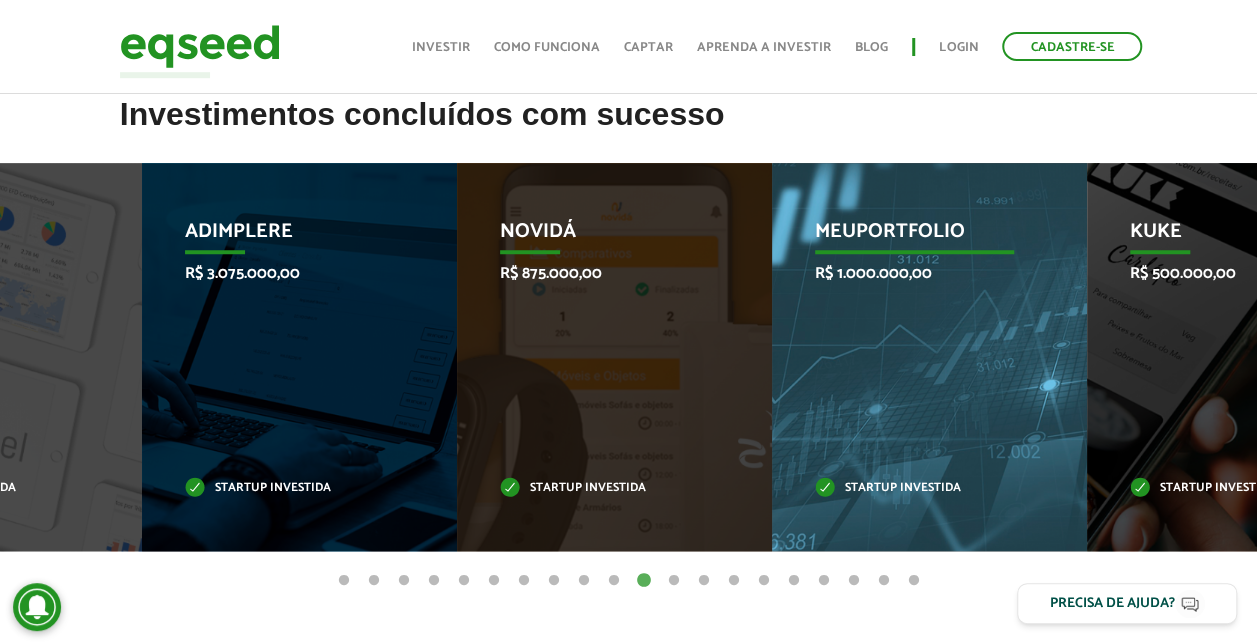 drag, startPoint x: 1027, startPoint y: 404, endPoint x: 462, endPoint y: 387, distance: 565.2557 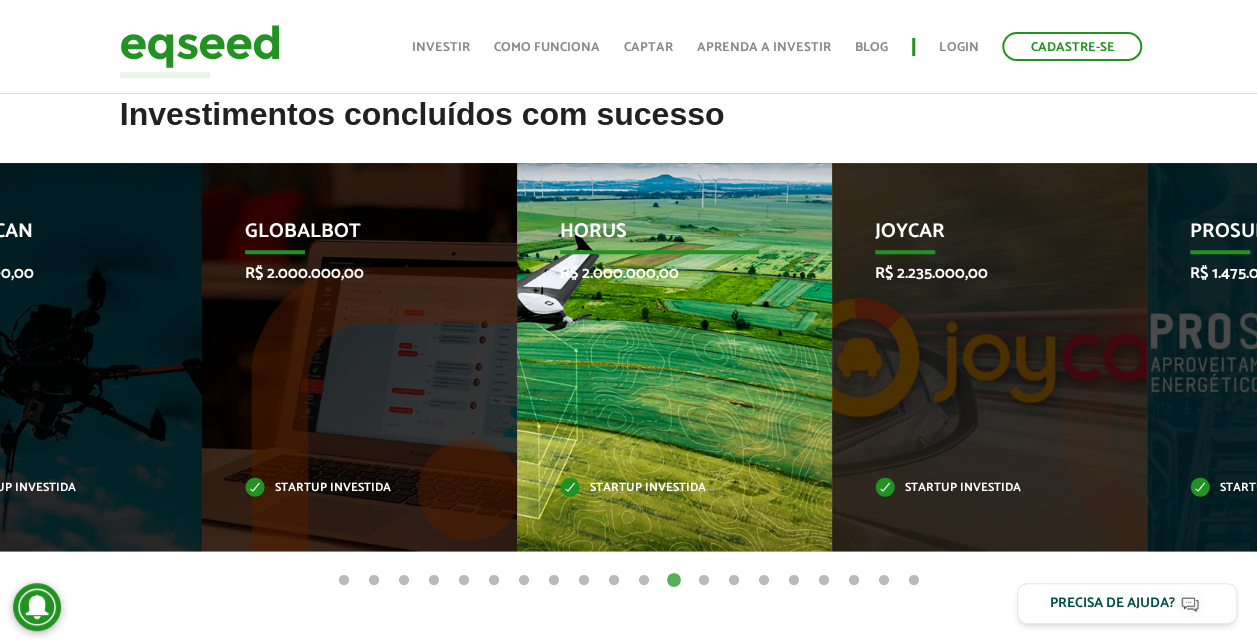 drag, startPoint x: 986, startPoint y: 396, endPoint x: 488, endPoint y: 333, distance: 501.96912 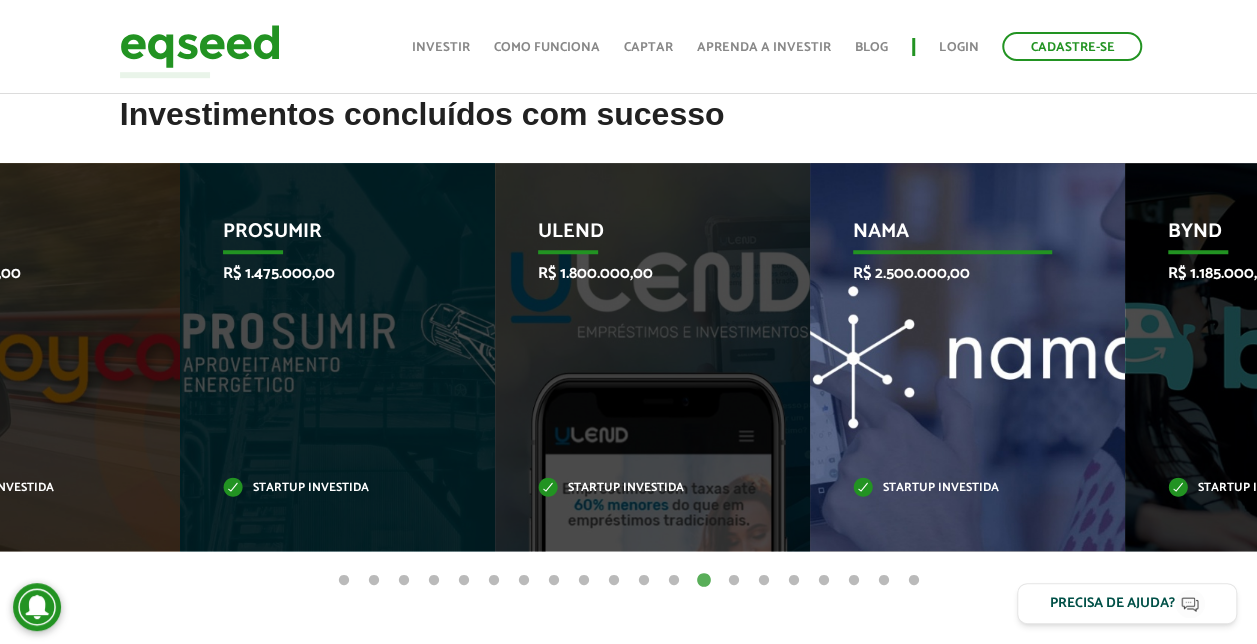 drag, startPoint x: 1172, startPoint y: 382, endPoint x: 691, endPoint y: 334, distance: 483.38907 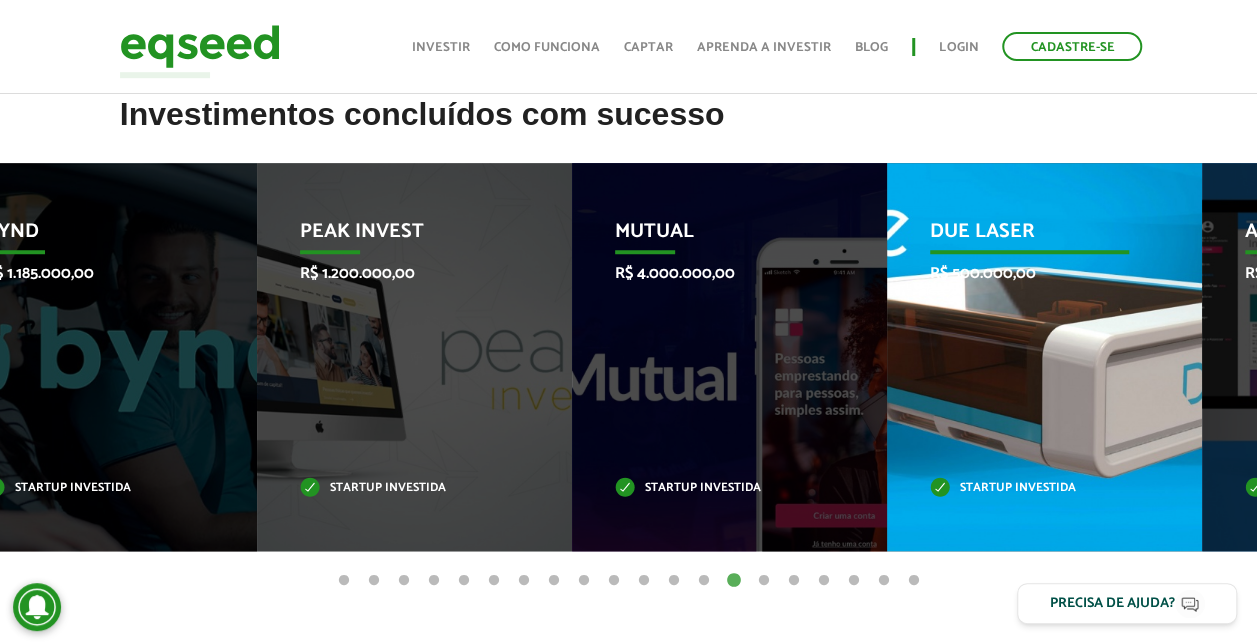 drag, startPoint x: 1030, startPoint y: 362, endPoint x: 546, endPoint y: 320, distance: 485.8189 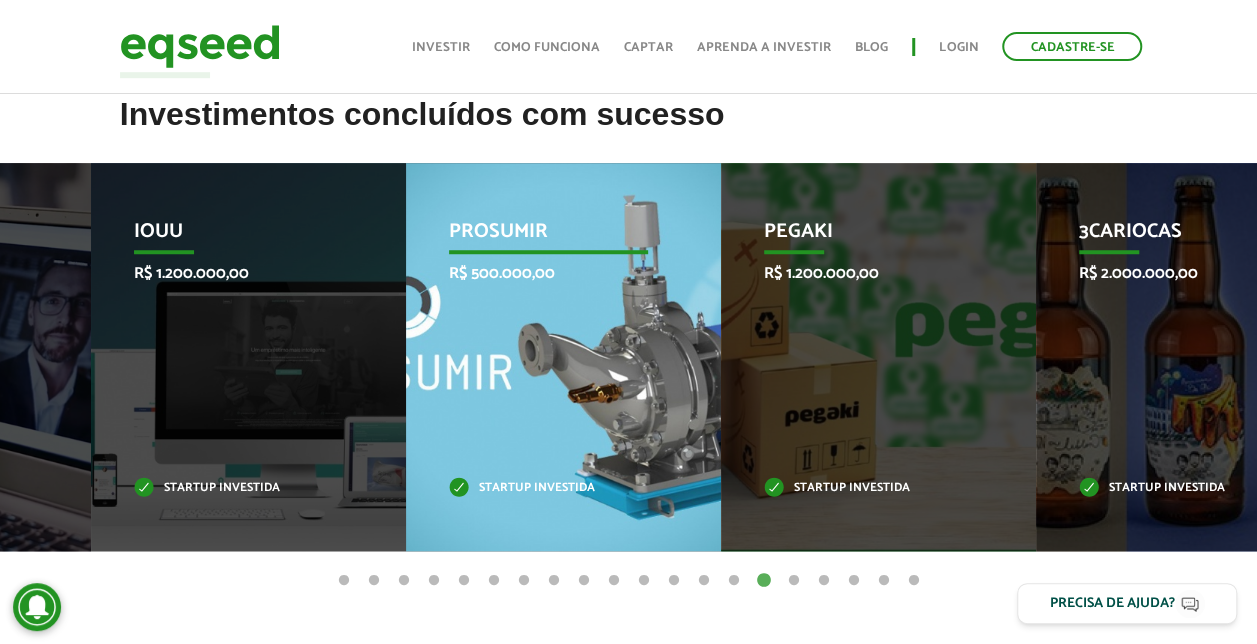 drag, startPoint x: 1093, startPoint y: 355, endPoint x: 460, endPoint y: 355, distance: 633 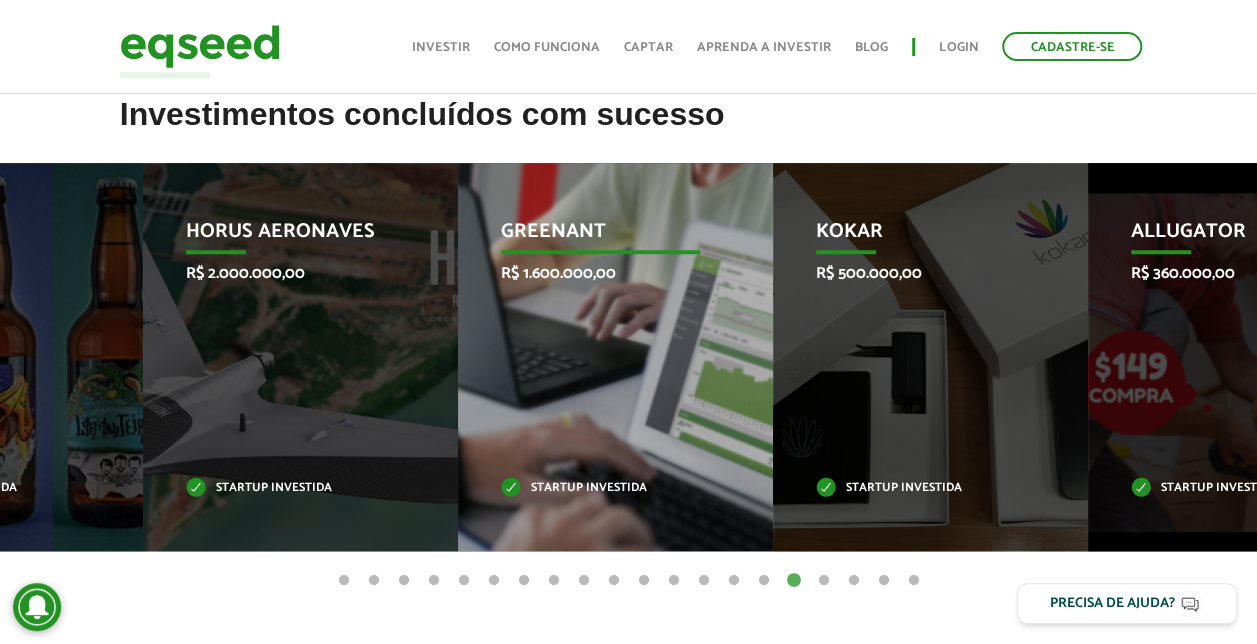 drag, startPoint x: 1021, startPoint y: 359, endPoint x: 510, endPoint y: 363, distance: 511.01566 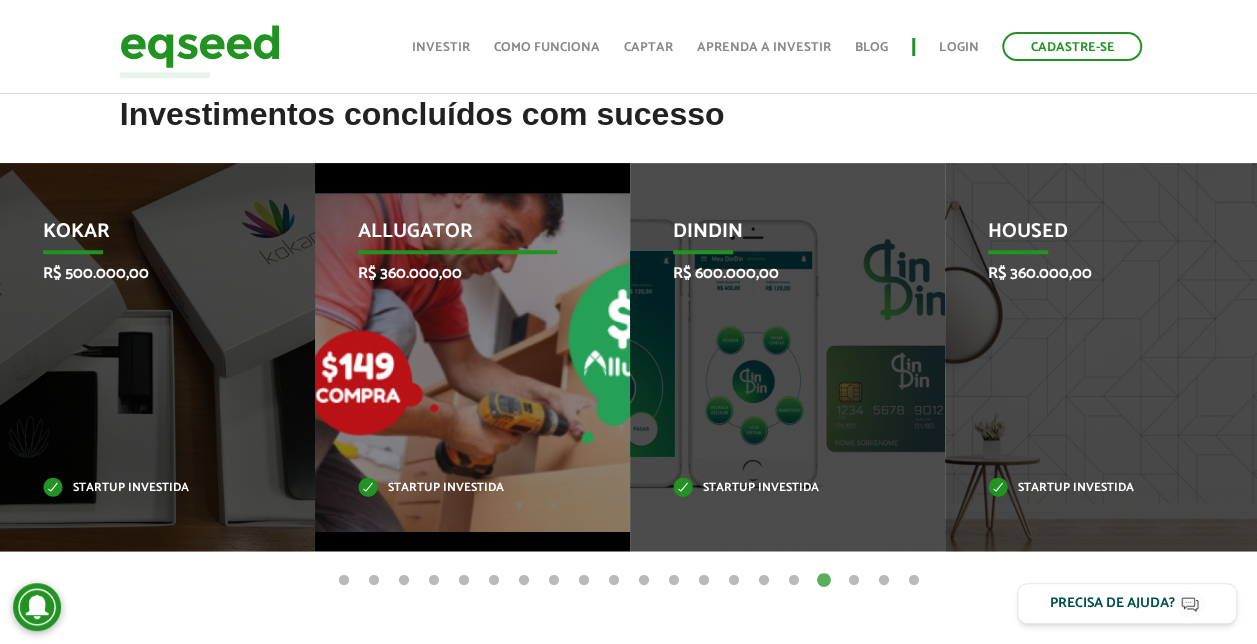 click on "R$ 360.000,00" at bounding box center (458, 273) 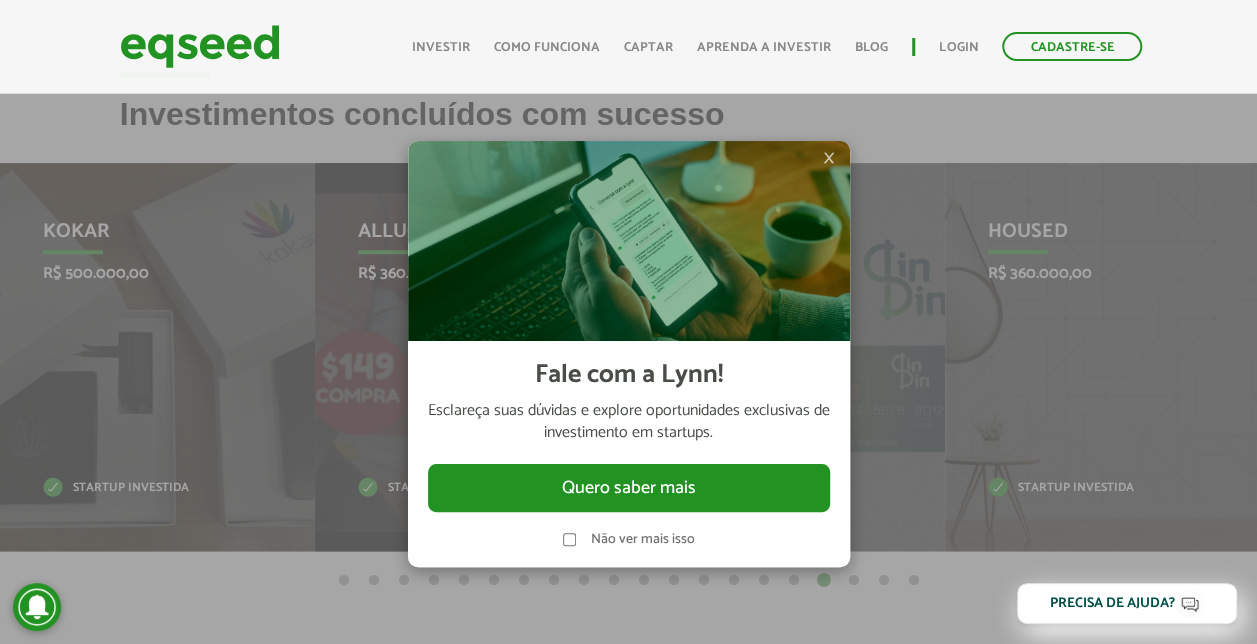 click at bounding box center [628, 322] 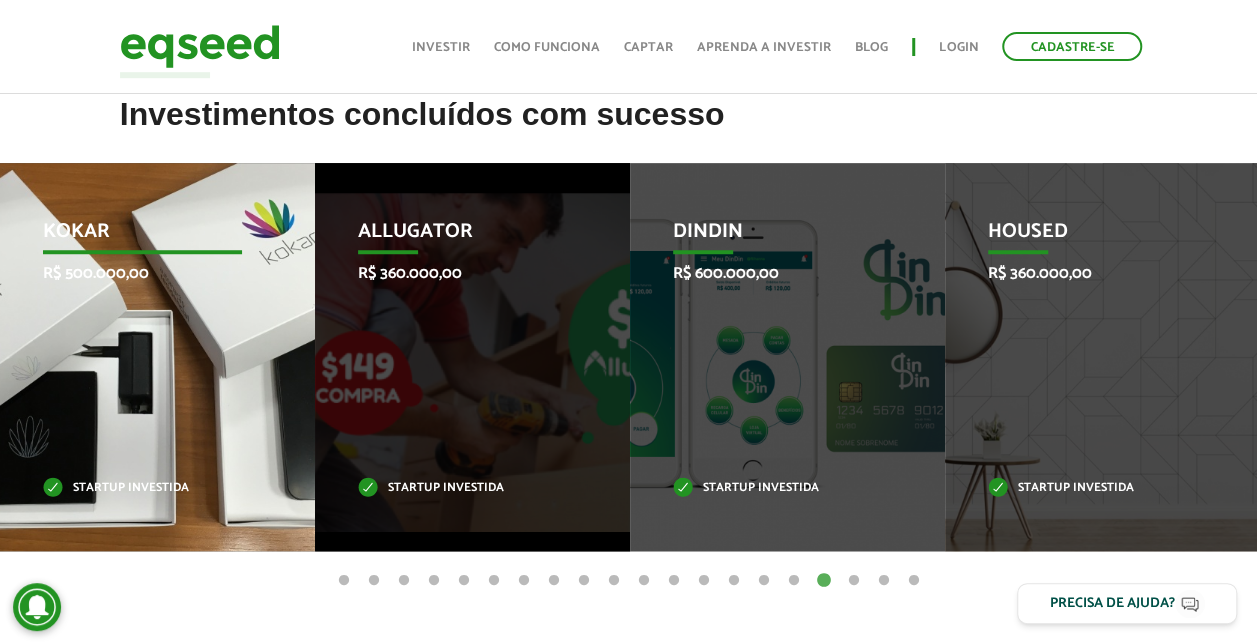 click on "Kokar
R$ 500.000,00
Startup investida" at bounding box center [142, 357] 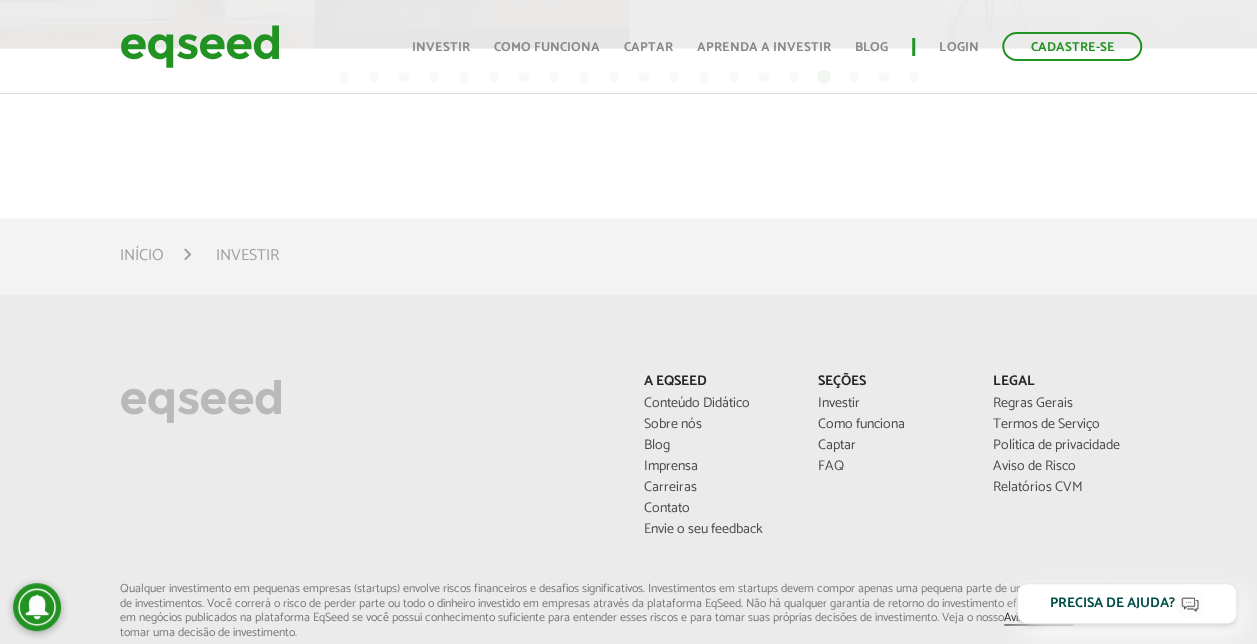 scroll, scrollTop: 1164, scrollLeft: 0, axis: vertical 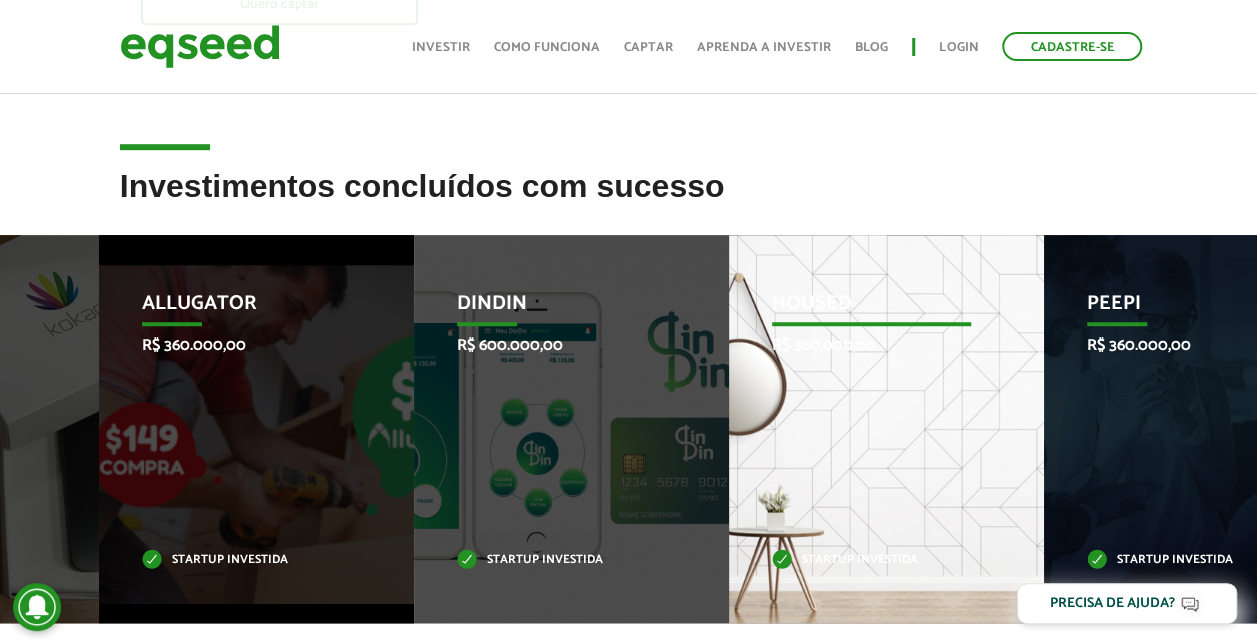 drag, startPoint x: 1099, startPoint y: 498, endPoint x: 679, endPoint y: 531, distance: 421.29443 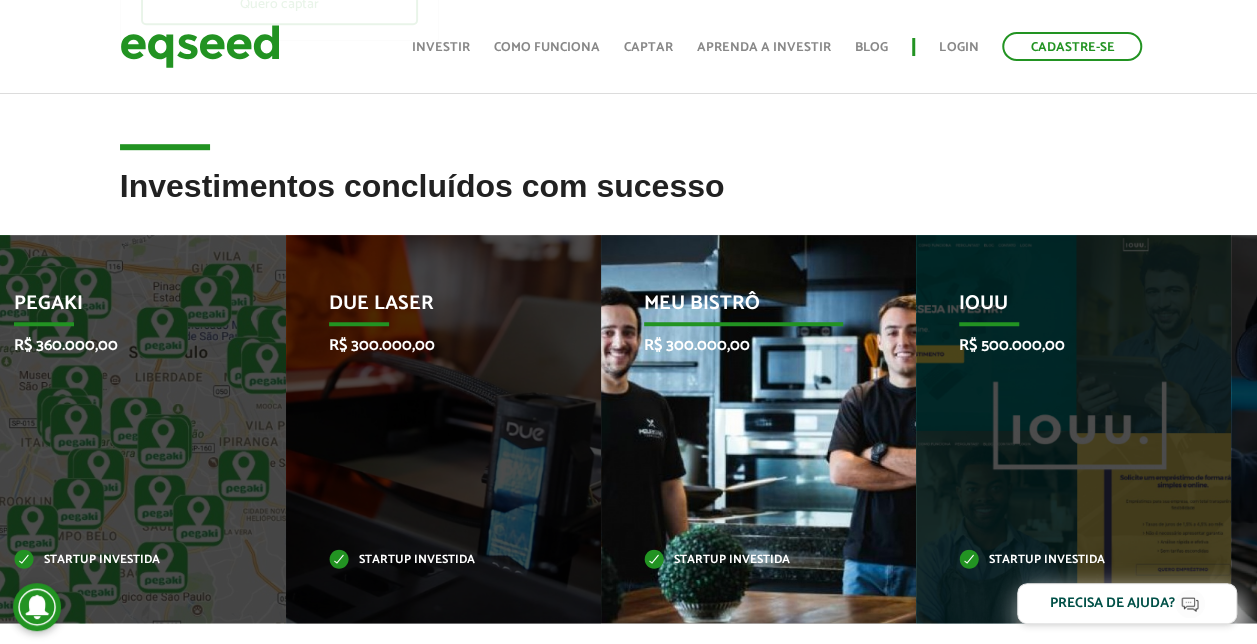 drag, startPoint x: 1102, startPoint y: 483, endPoint x: 758, endPoint y: 516, distance: 345.57922 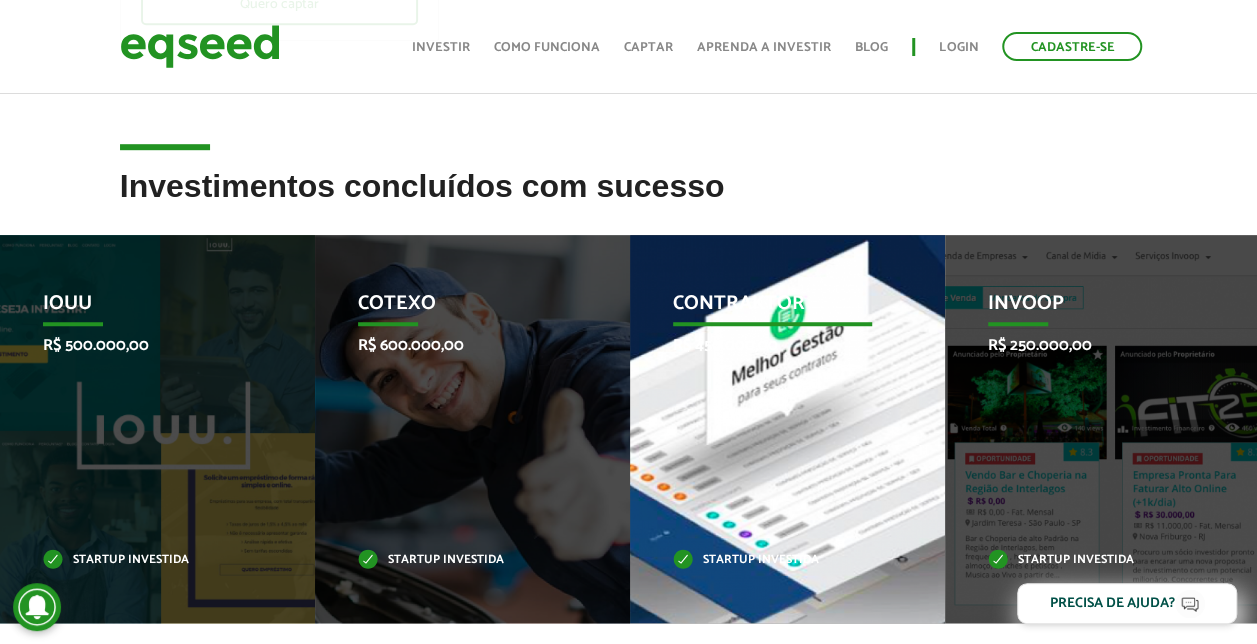 drag, startPoint x: 532, startPoint y: 552, endPoint x: 865, endPoint y: 524, distance: 334.1751 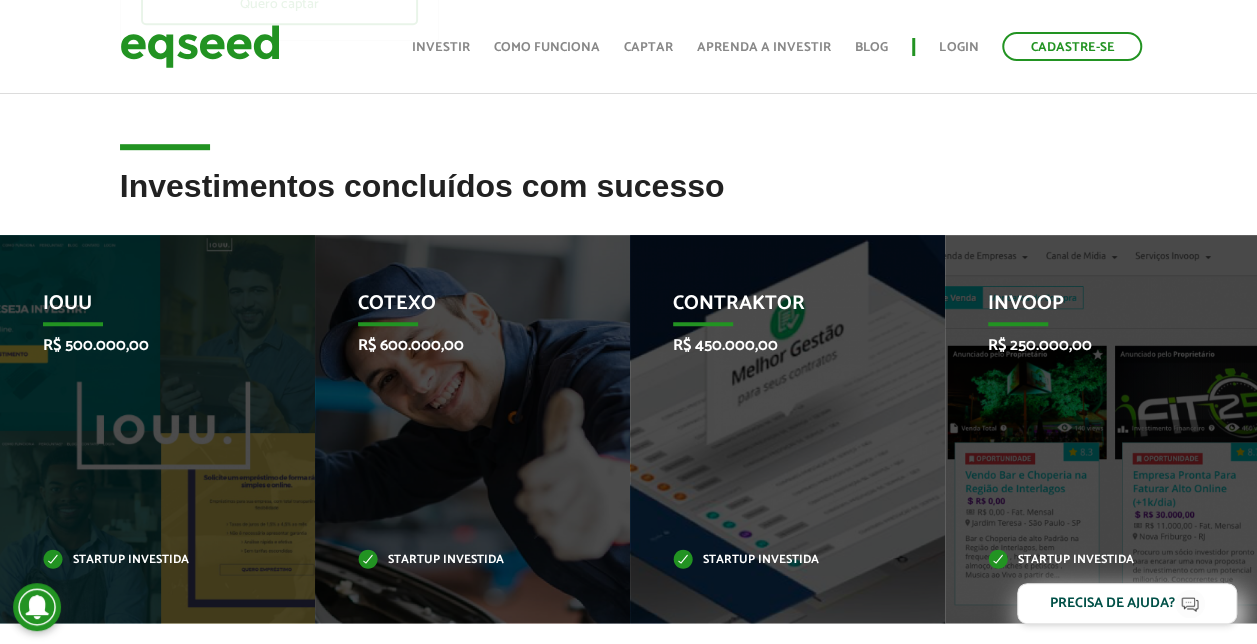 drag, startPoint x: 467, startPoint y: 442, endPoint x: 938, endPoint y: 489, distance: 473.3392 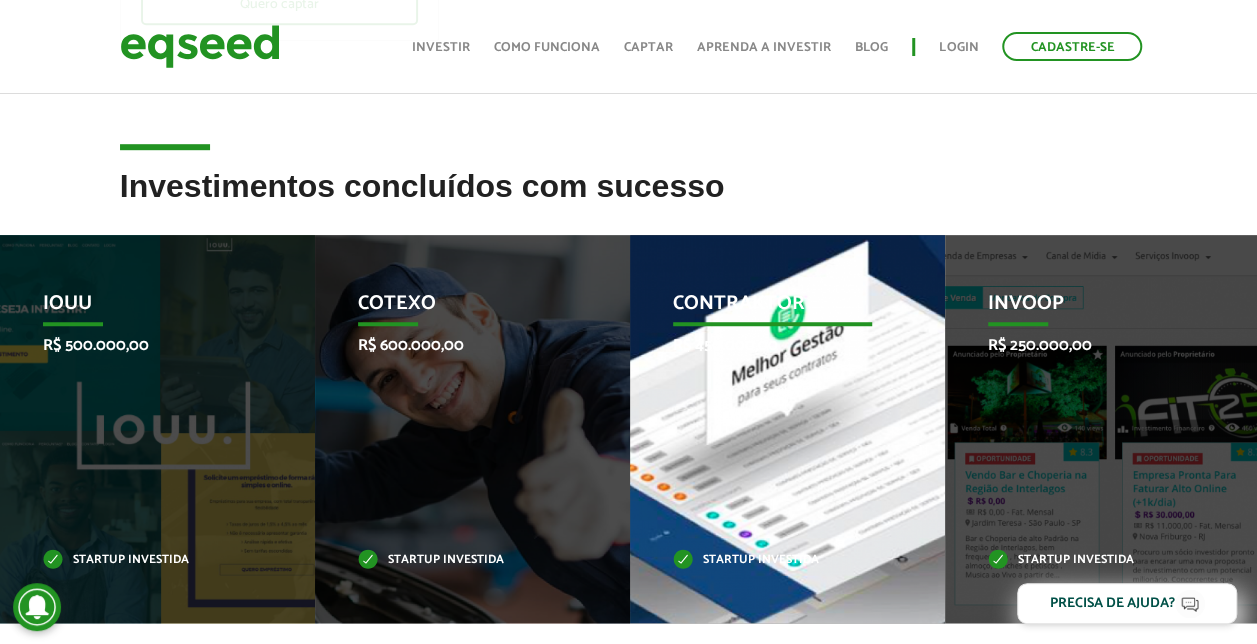 drag, startPoint x: 312, startPoint y: 425, endPoint x: 760, endPoint y: 397, distance: 448.87415 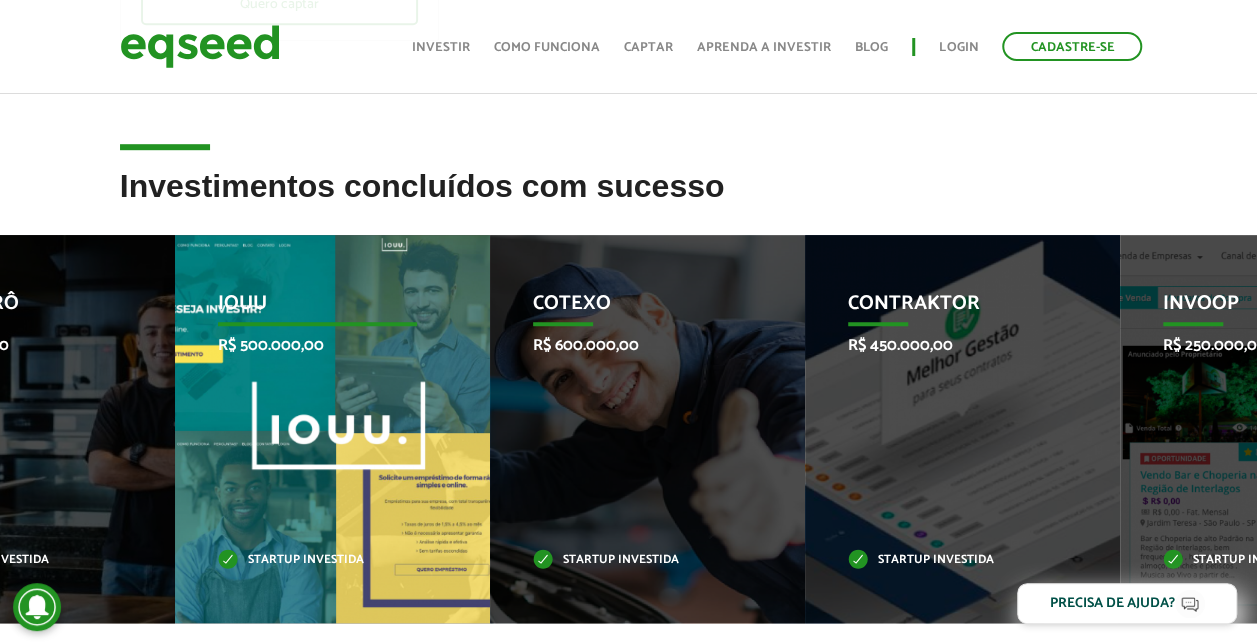 drag, startPoint x: 241, startPoint y: 288, endPoint x: 756, endPoint y: 310, distance: 515.46967 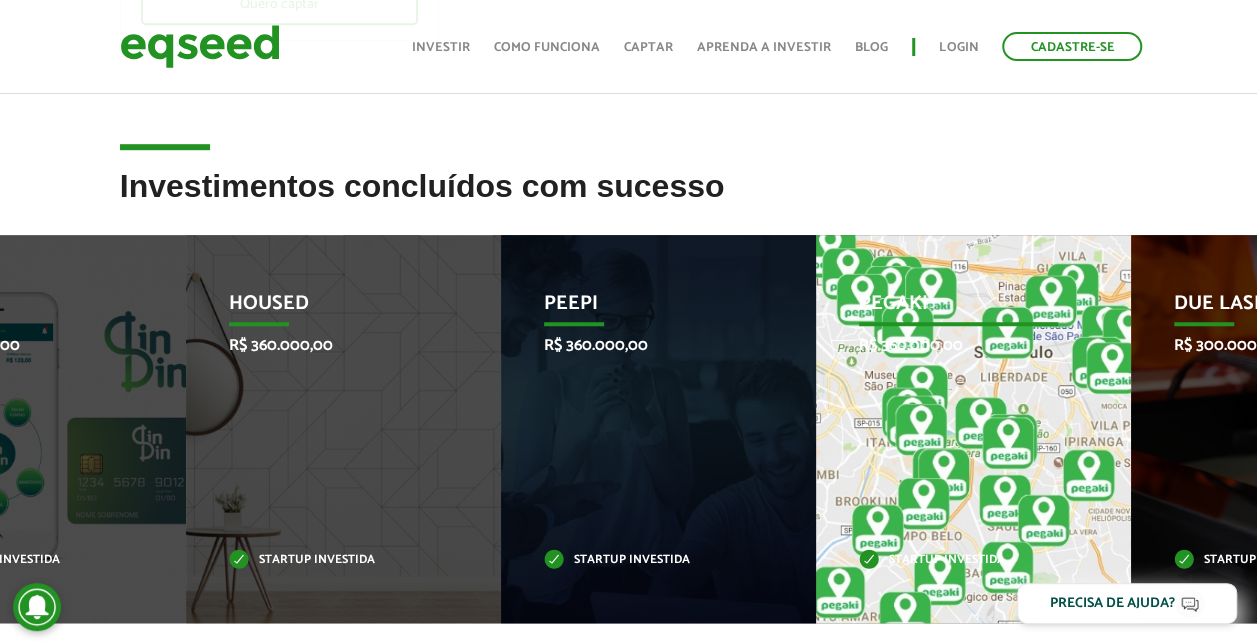 drag, startPoint x: 389, startPoint y: 254, endPoint x: 902, endPoint y: 390, distance: 530.7212 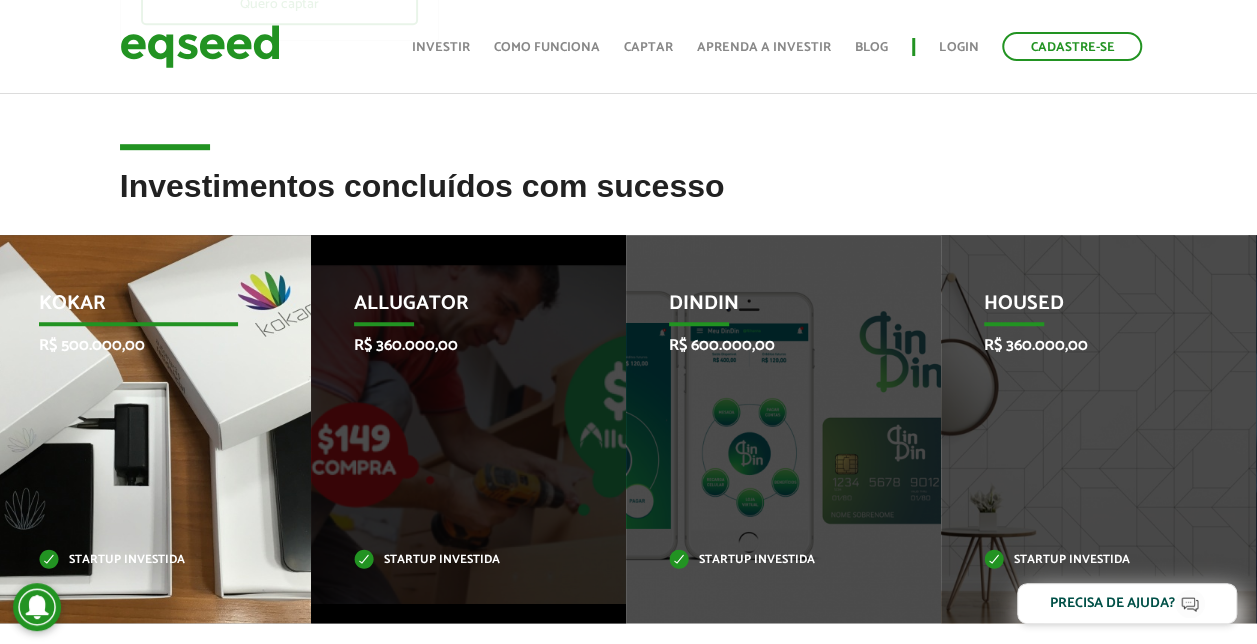 drag, startPoint x: 1052, startPoint y: 450, endPoint x: 205, endPoint y: 236, distance: 873.616 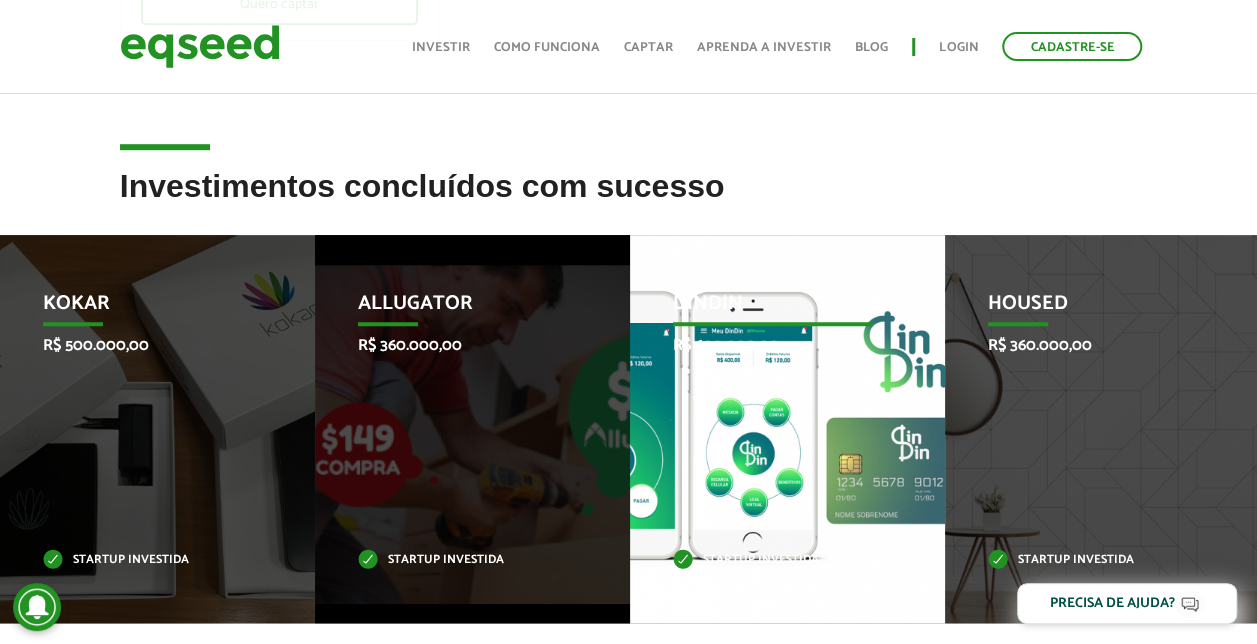 drag, startPoint x: 710, startPoint y: 386, endPoint x: 0, endPoint y: 256, distance: 721.8033 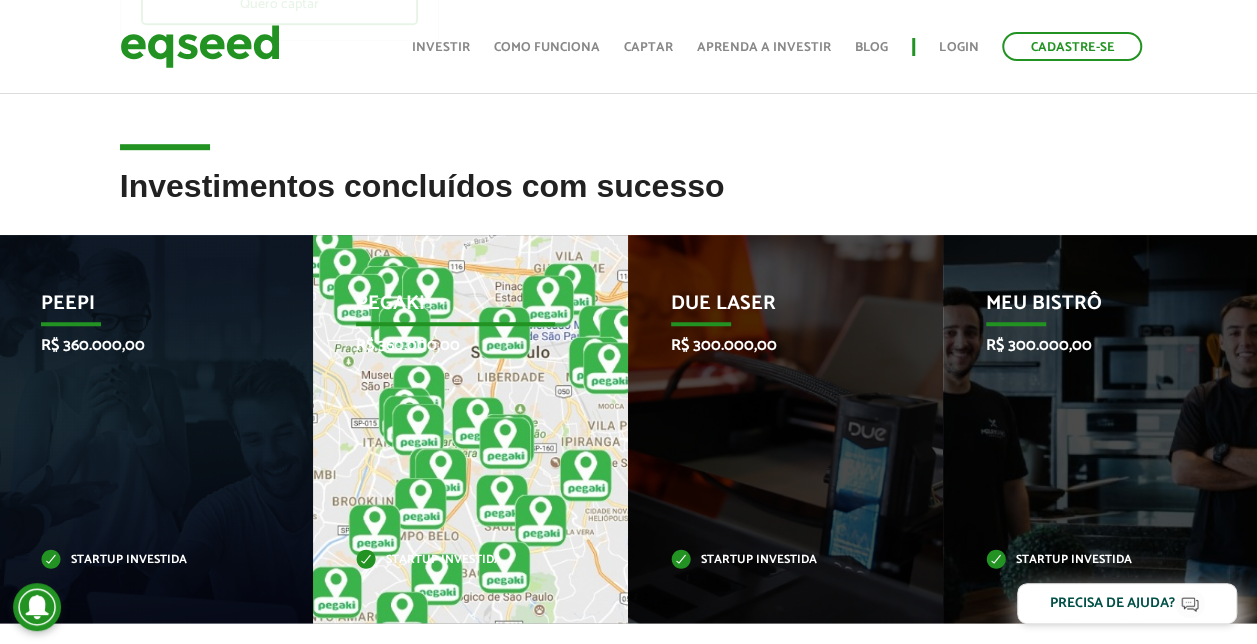 drag, startPoint x: 726, startPoint y: 360, endPoint x: 318, endPoint y: 303, distance: 411.96237 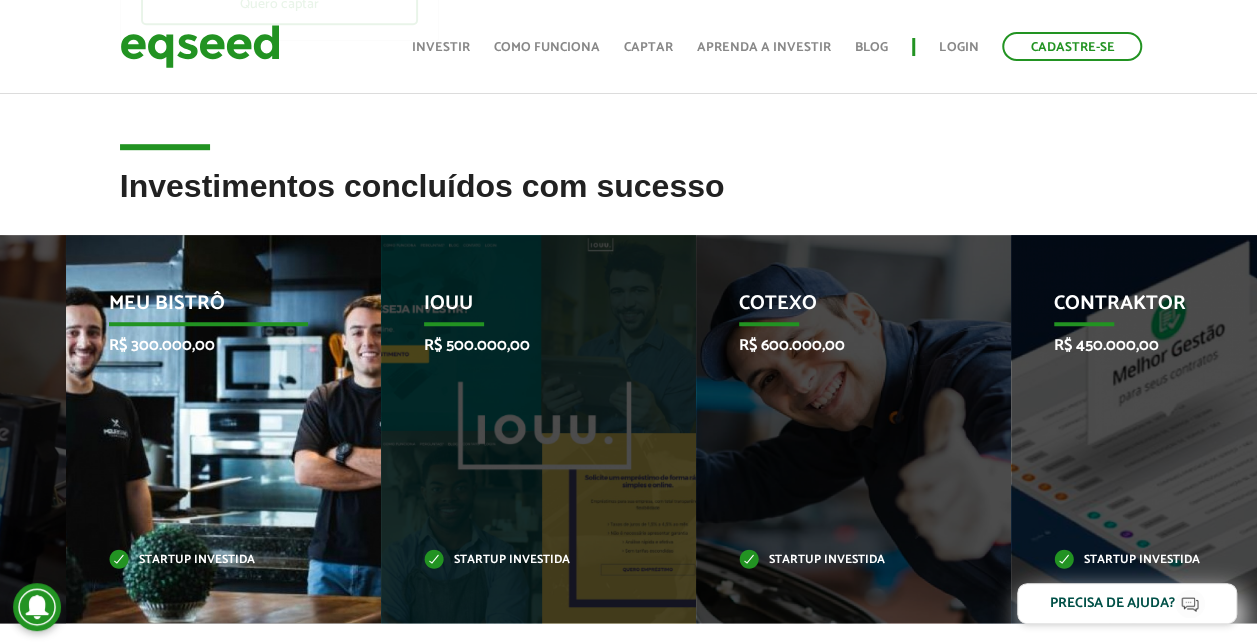 drag, startPoint x: 1060, startPoint y: 494, endPoint x: 188, endPoint y: 427, distance: 874.5702 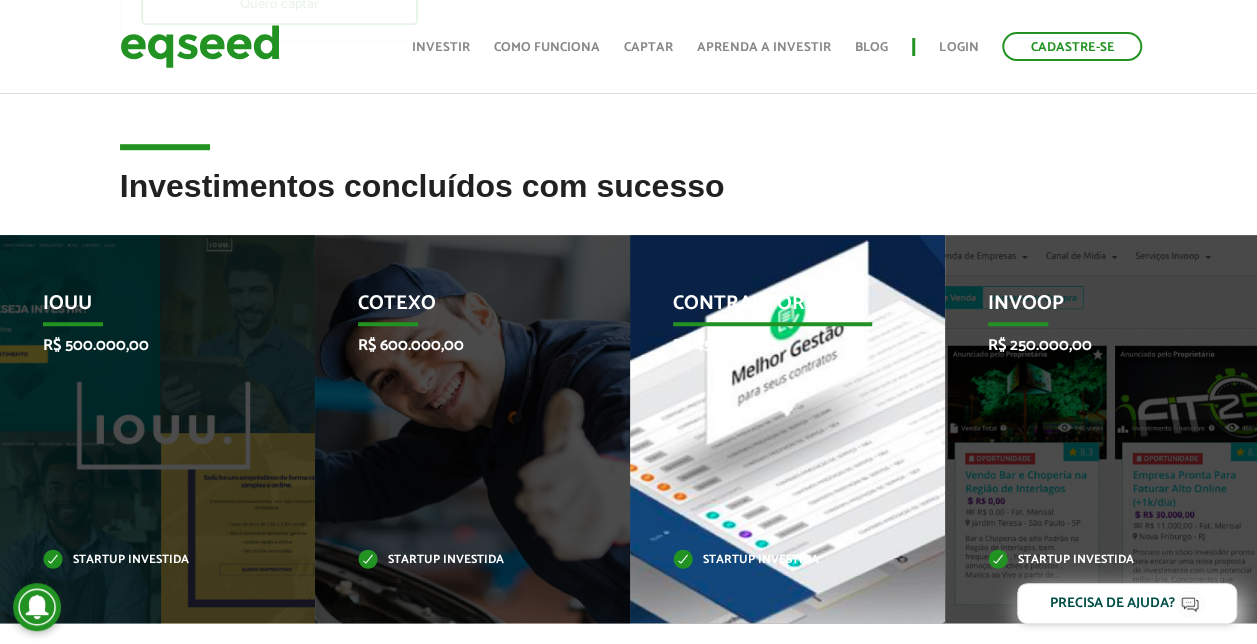 drag, startPoint x: 1151, startPoint y: 464, endPoint x: 890, endPoint y: 437, distance: 262.39282 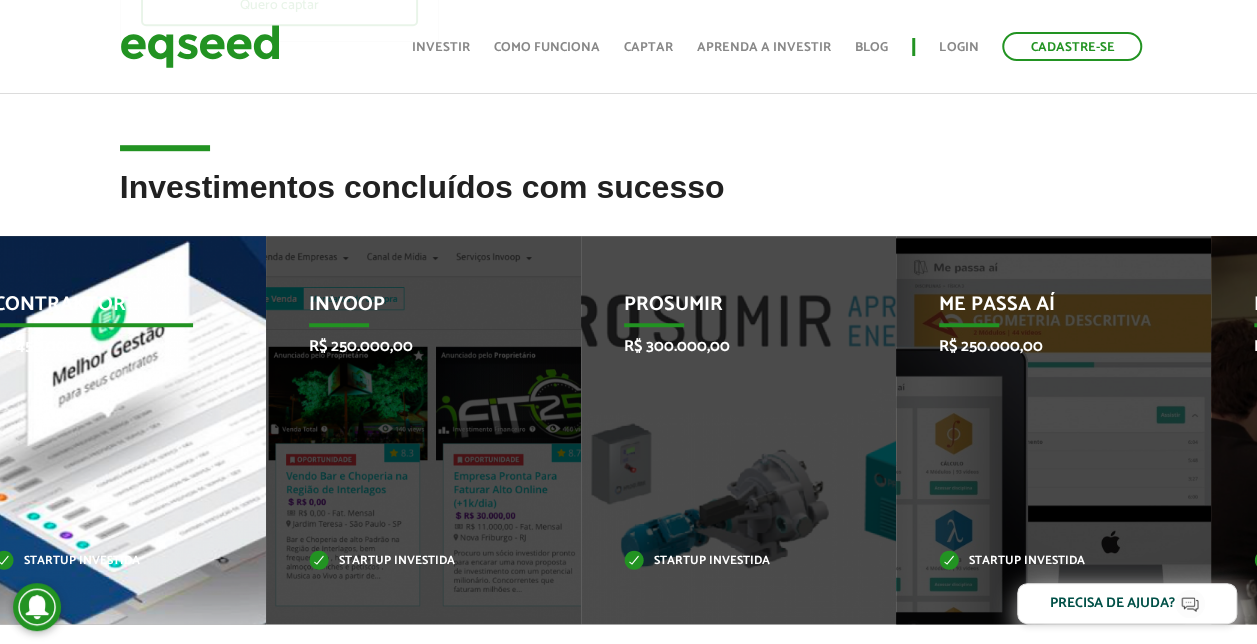 drag, startPoint x: 692, startPoint y: 400, endPoint x: 13, endPoint y: 489, distance: 684.808 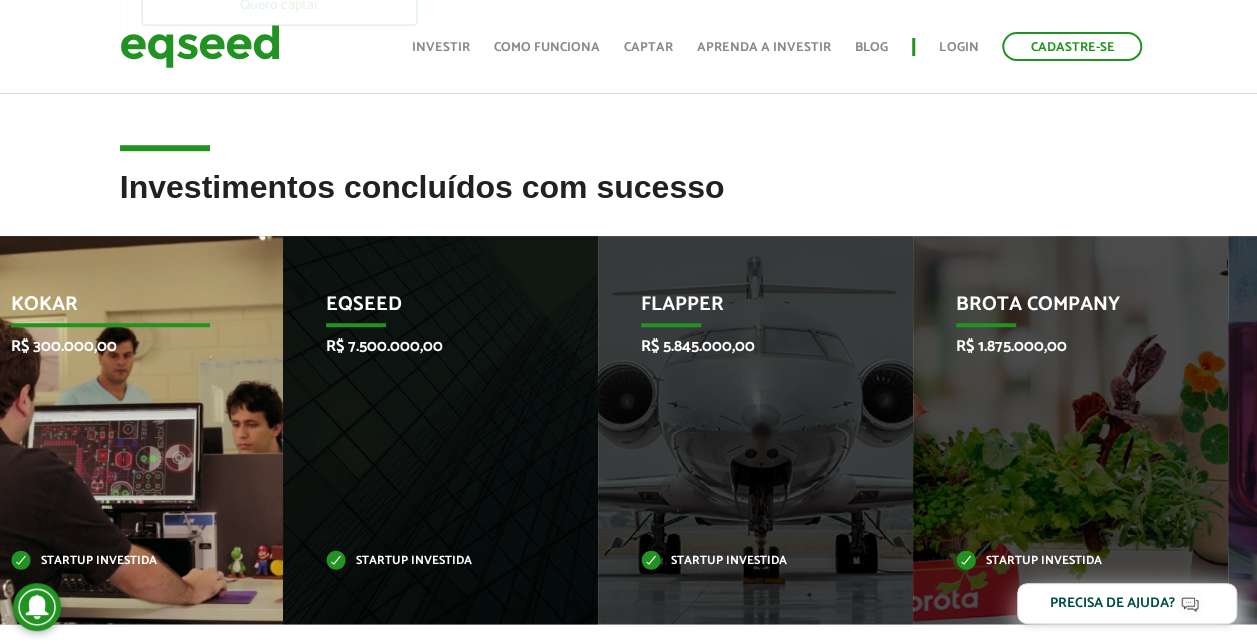 drag, startPoint x: 1061, startPoint y: 464, endPoint x: 79, endPoint y: 394, distance: 984.49176 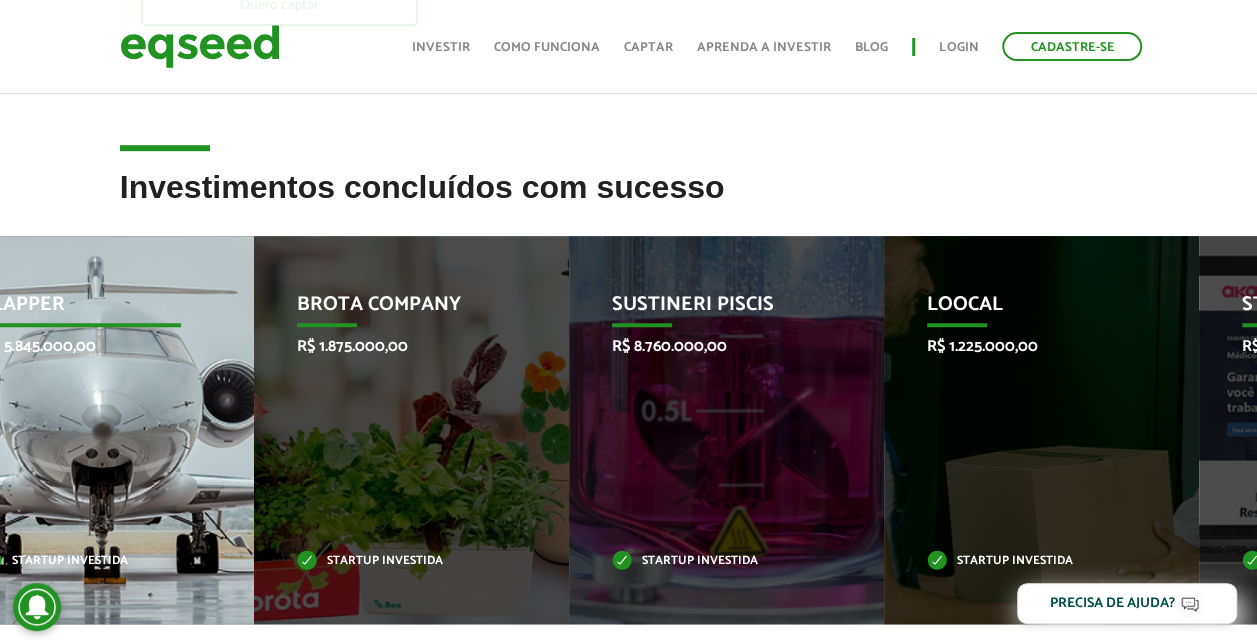 drag, startPoint x: 584, startPoint y: 438, endPoint x: 69, endPoint y: 478, distance: 516.5511 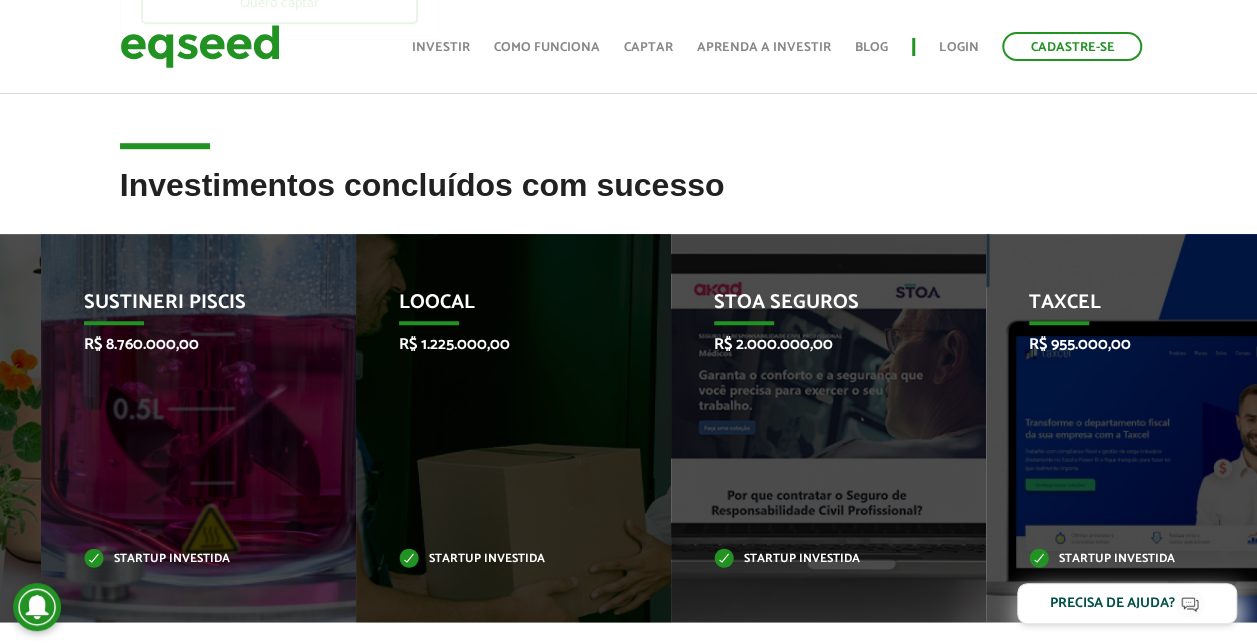 drag, startPoint x: 221, startPoint y: 500, endPoint x: 802, endPoint y: 465, distance: 582.0533 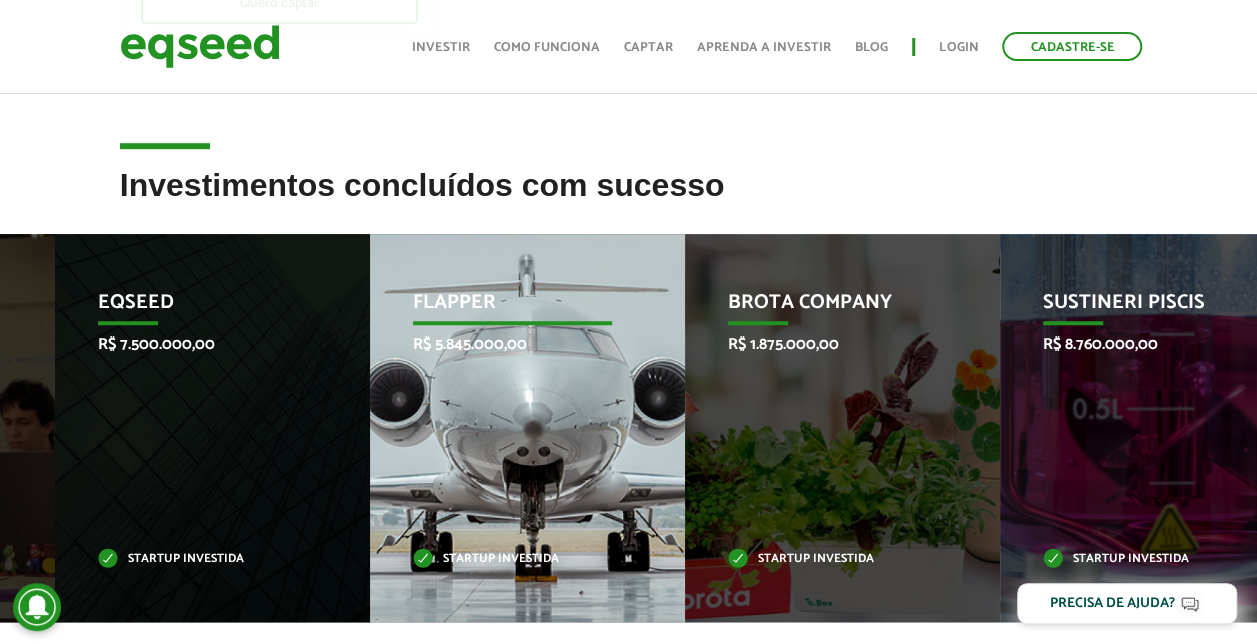 drag, startPoint x: 421, startPoint y: 480, endPoint x: 432, endPoint y: 519, distance: 40.5216 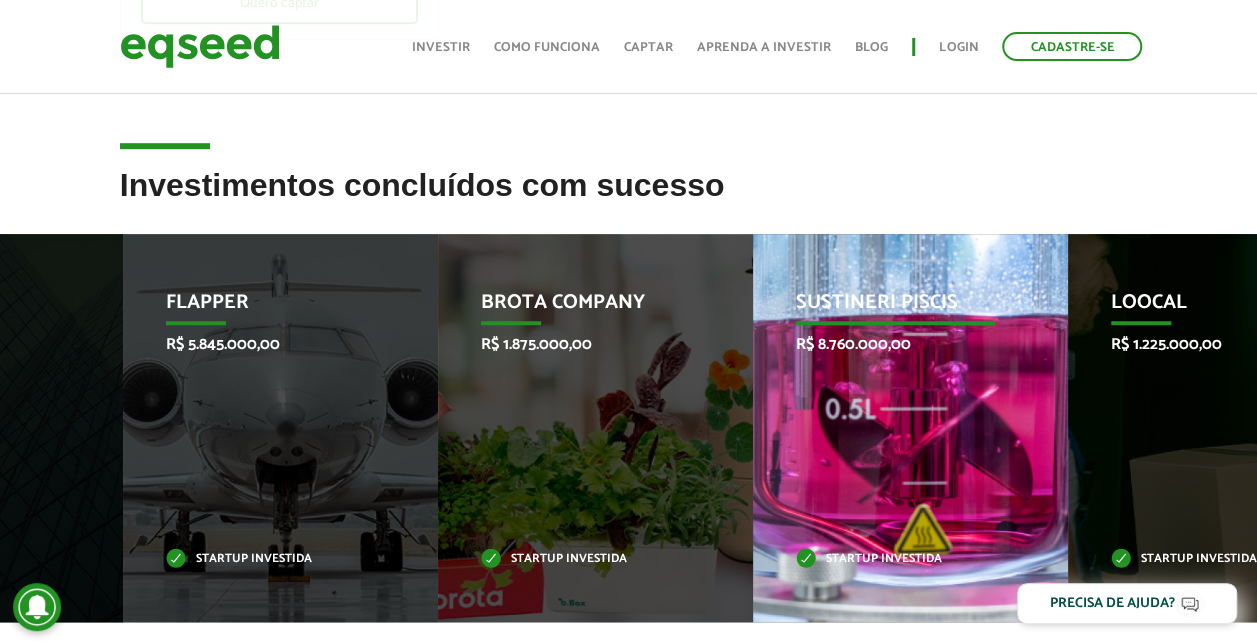 drag, startPoint x: 1048, startPoint y: 472, endPoint x: 750, endPoint y: 469, distance: 298.0151 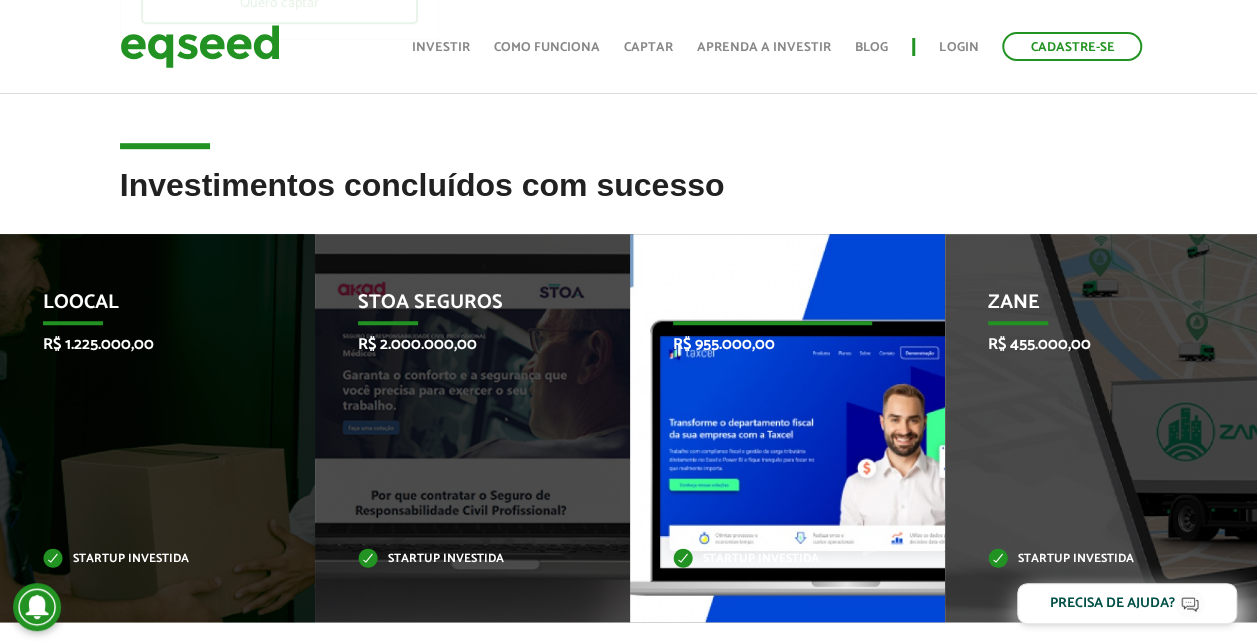 drag, startPoint x: 948, startPoint y: 437, endPoint x: 788, endPoint y: 466, distance: 162.60689 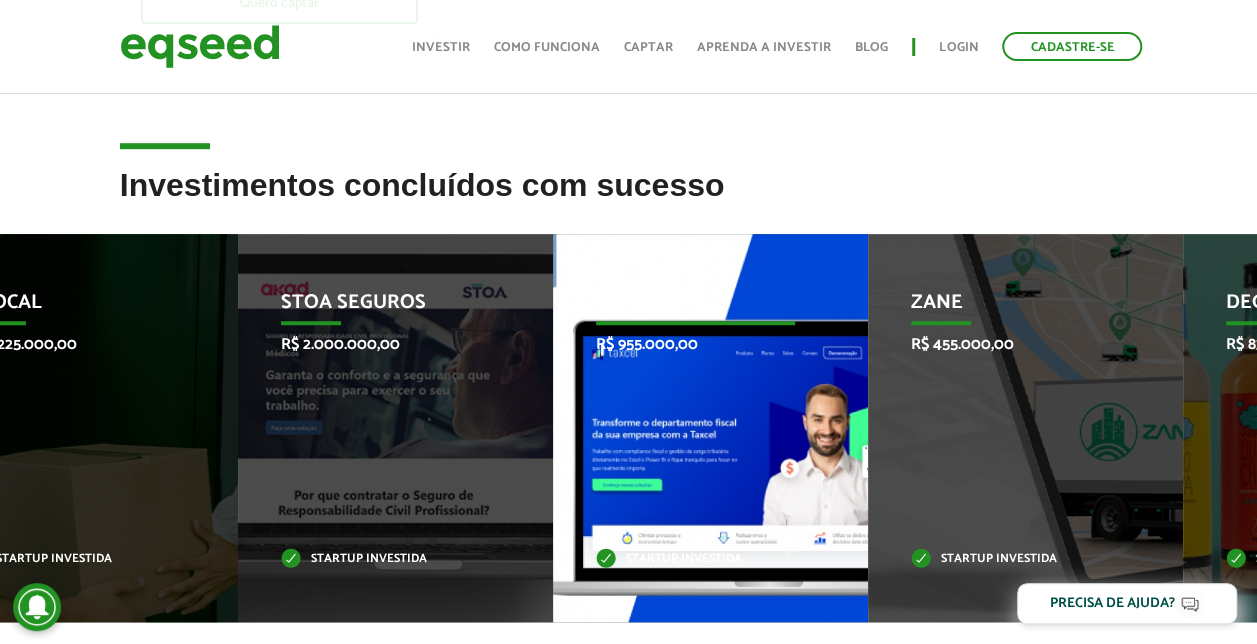 drag, startPoint x: 773, startPoint y: 462, endPoint x: 696, endPoint y: 474, distance: 77.92946 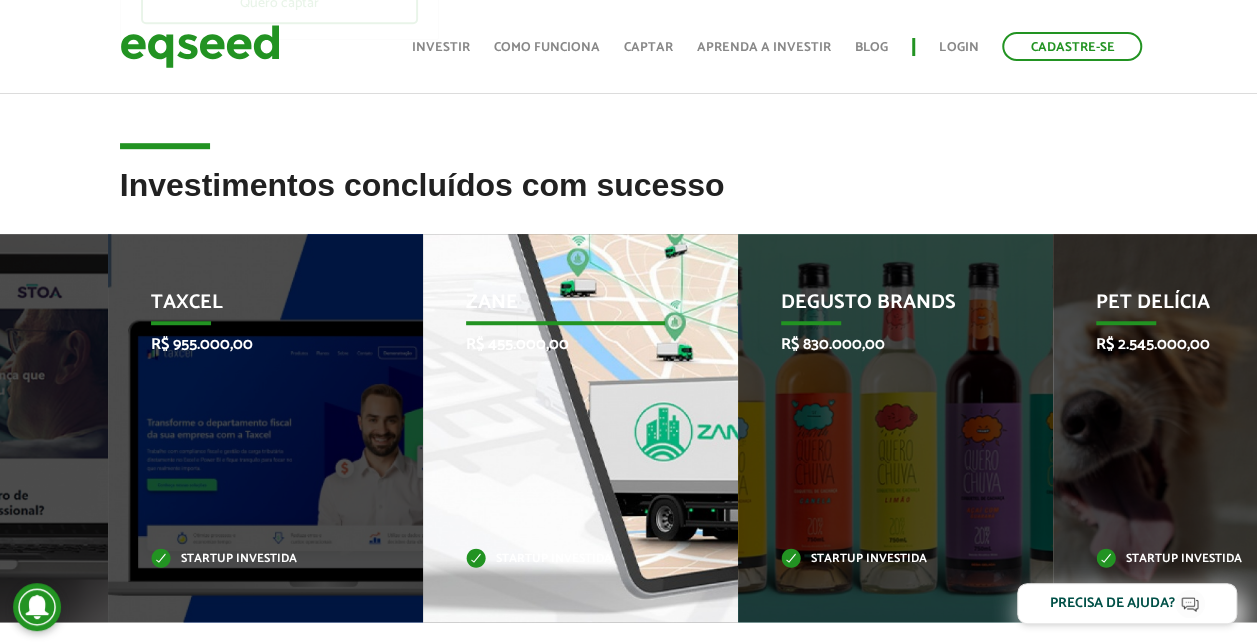 drag, startPoint x: 1098, startPoint y: 360, endPoint x: 578, endPoint y: 332, distance: 520.7533 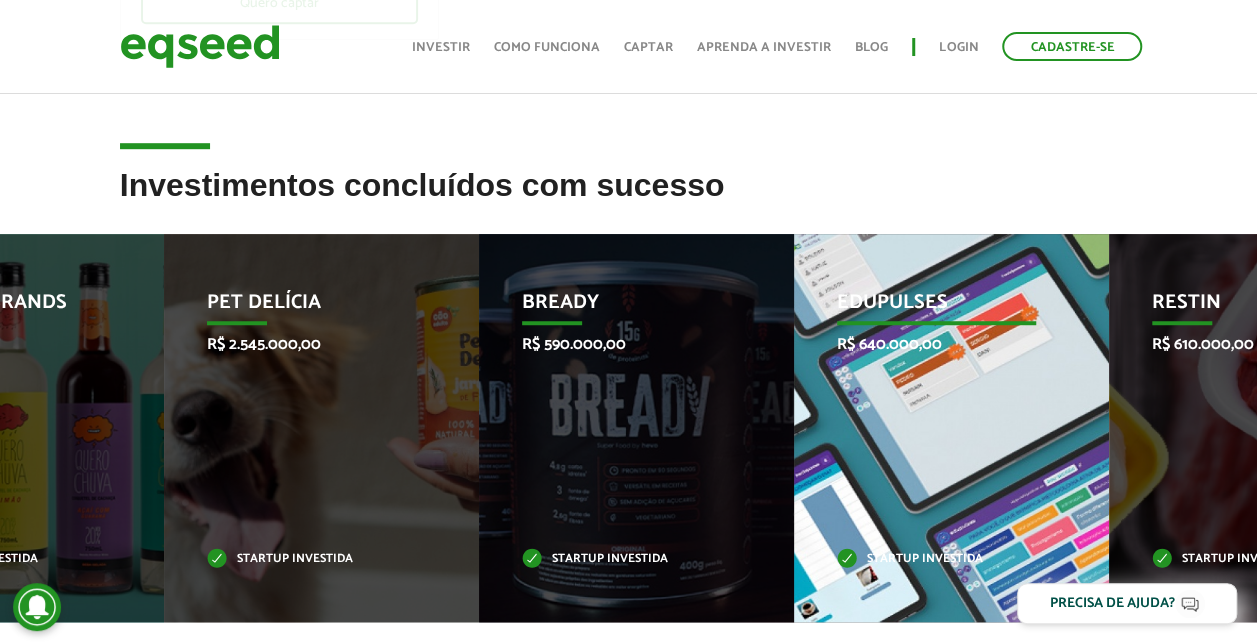 drag, startPoint x: 988, startPoint y: 482, endPoint x: 855, endPoint y: 470, distance: 133.54025 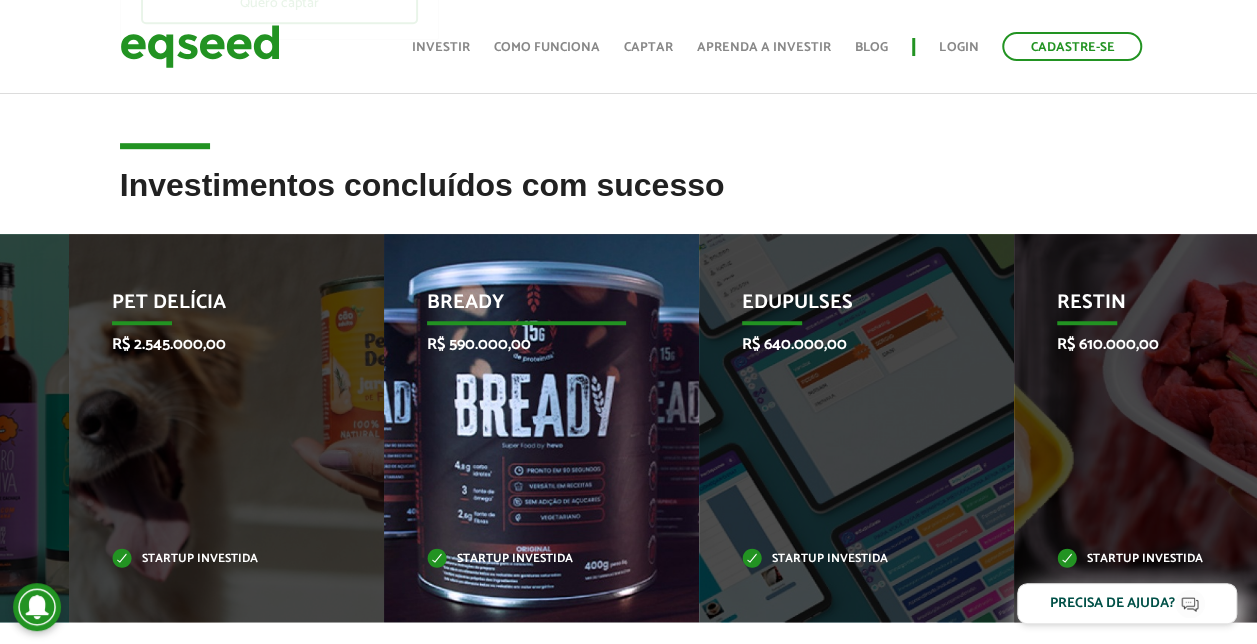 drag, startPoint x: 894, startPoint y: 449, endPoint x: 656, endPoint y: 447, distance: 238.0084 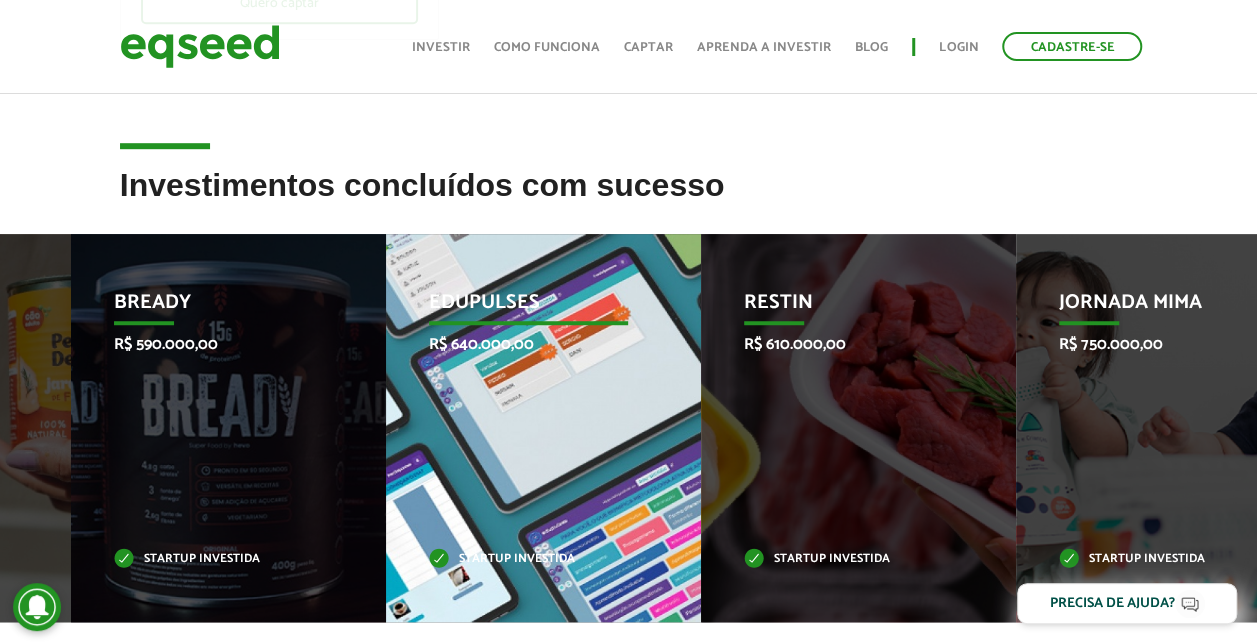 drag, startPoint x: 1092, startPoint y: 430, endPoint x: 523, endPoint y: 386, distance: 570.69867 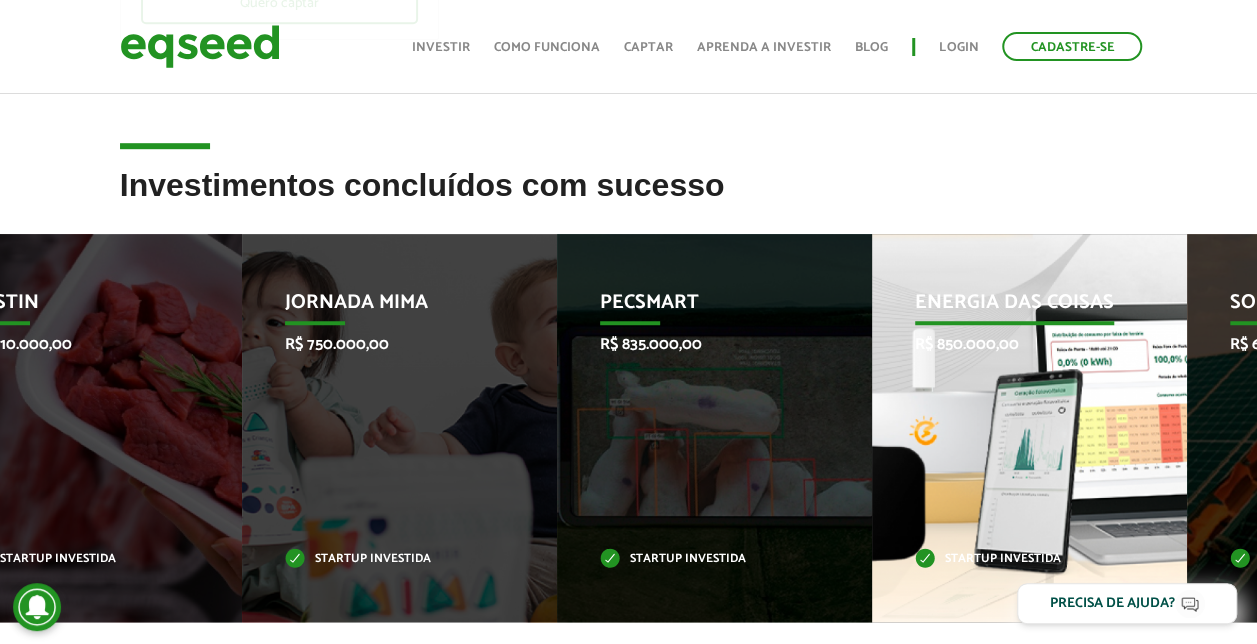 drag, startPoint x: 1184, startPoint y: 476, endPoint x: 1131, endPoint y: 474, distance: 53.037724 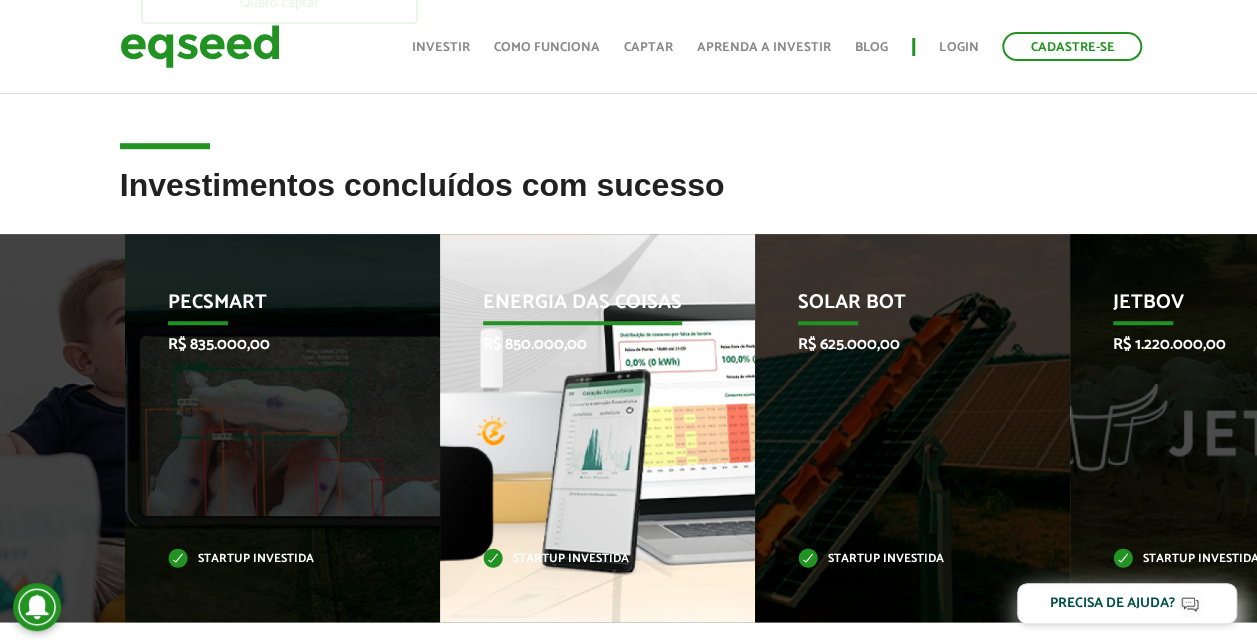 drag, startPoint x: 1168, startPoint y: 446, endPoint x: 530, endPoint y: 420, distance: 638.52954 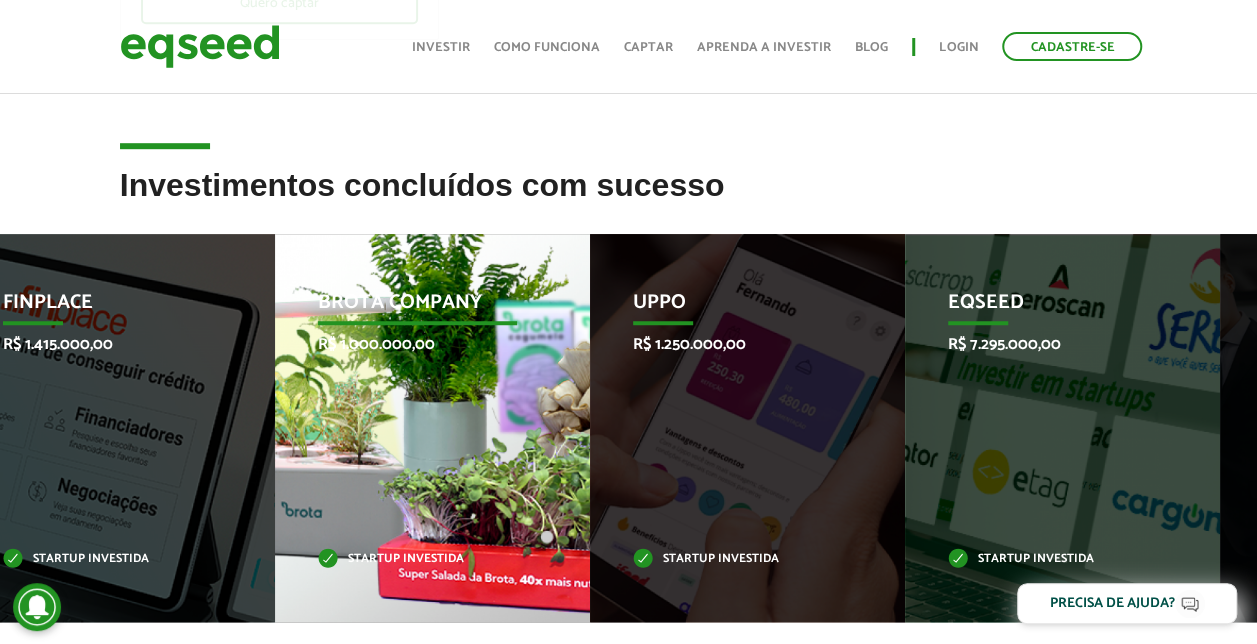 drag, startPoint x: 1014, startPoint y: 406, endPoint x: 308, endPoint y: 309, distance: 712.63245 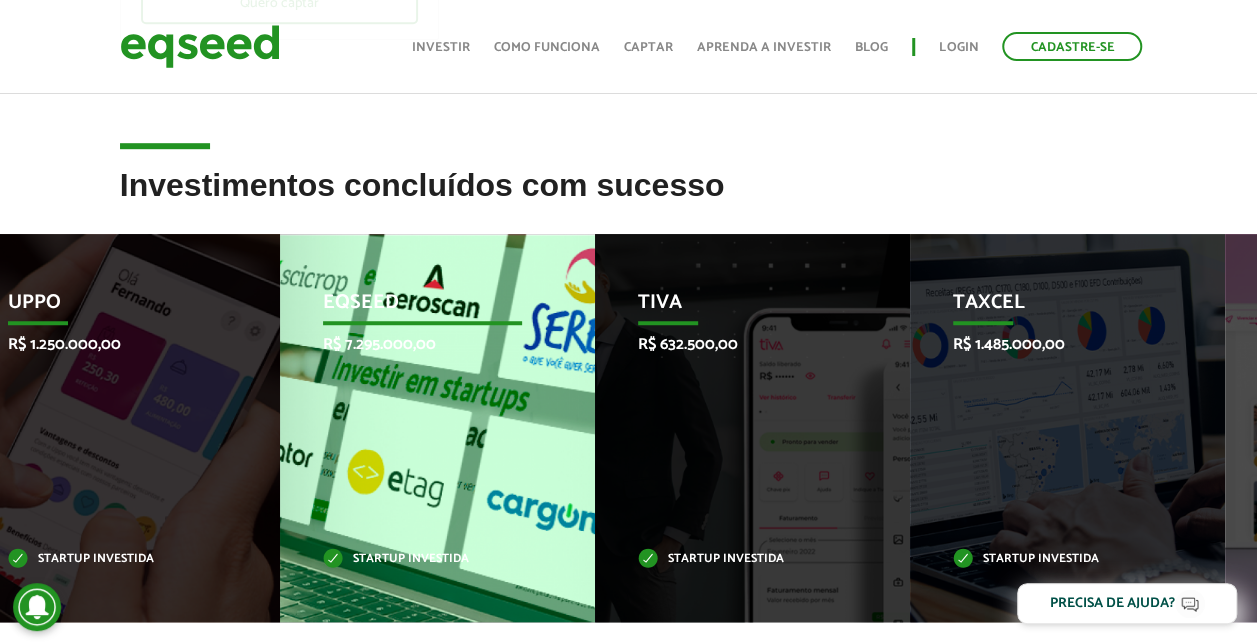 drag, startPoint x: 495, startPoint y: 438, endPoint x: 528, endPoint y: 420, distance: 37.589893 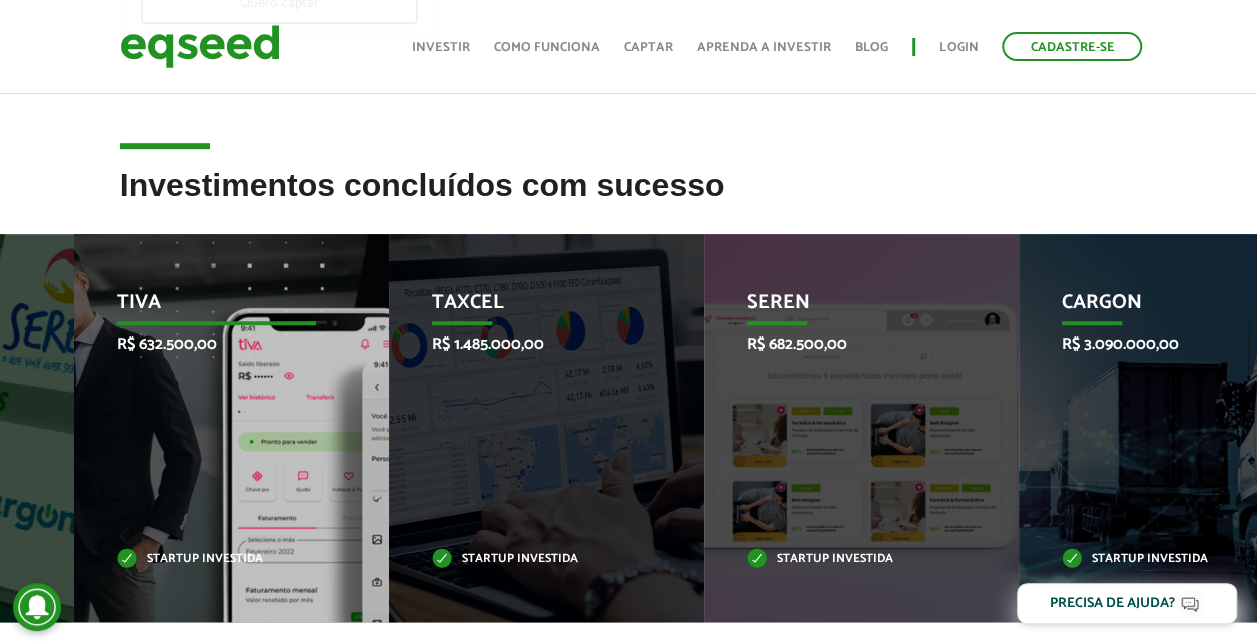 drag, startPoint x: 823, startPoint y: 396, endPoint x: 274, endPoint y: 393, distance: 549.0082 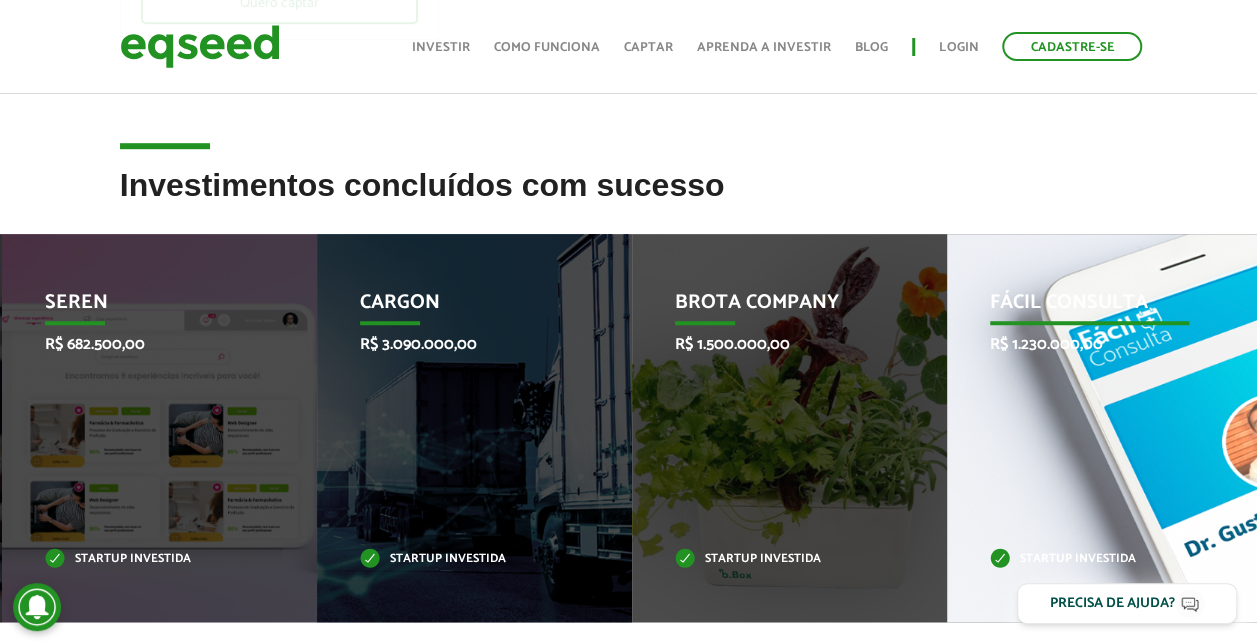 drag, startPoint x: 274, startPoint y: 393, endPoint x: 999, endPoint y: 394, distance: 725.0007 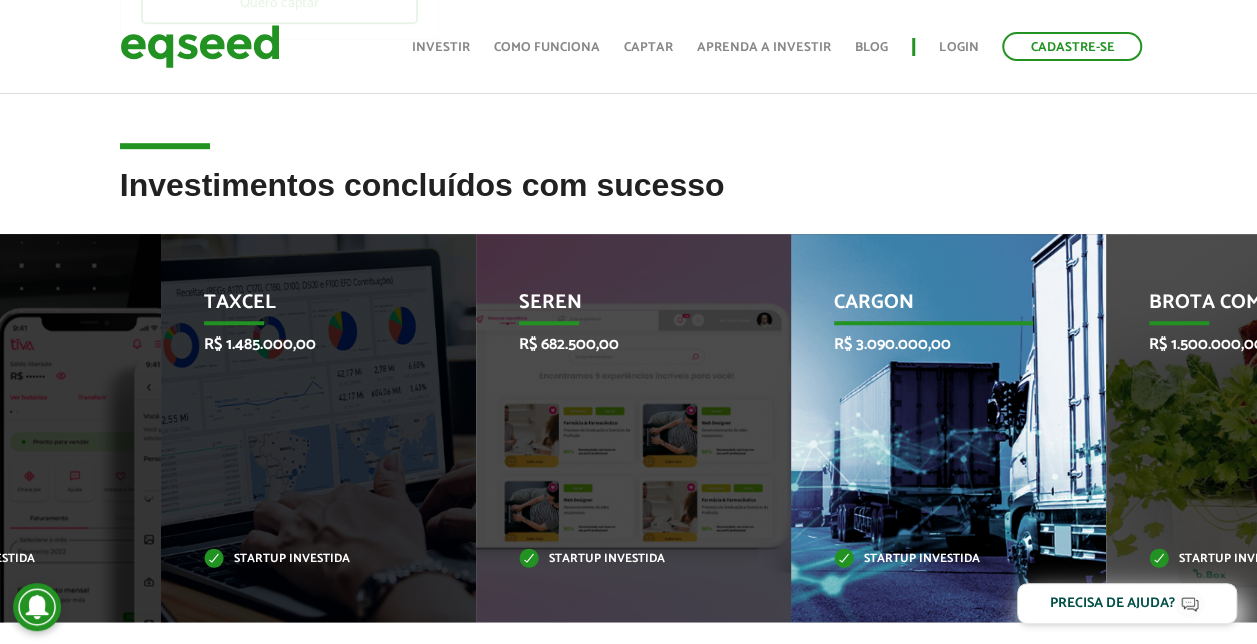 drag, startPoint x: 540, startPoint y: 421, endPoint x: 1016, endPoint y: 356, distance: 480.41754 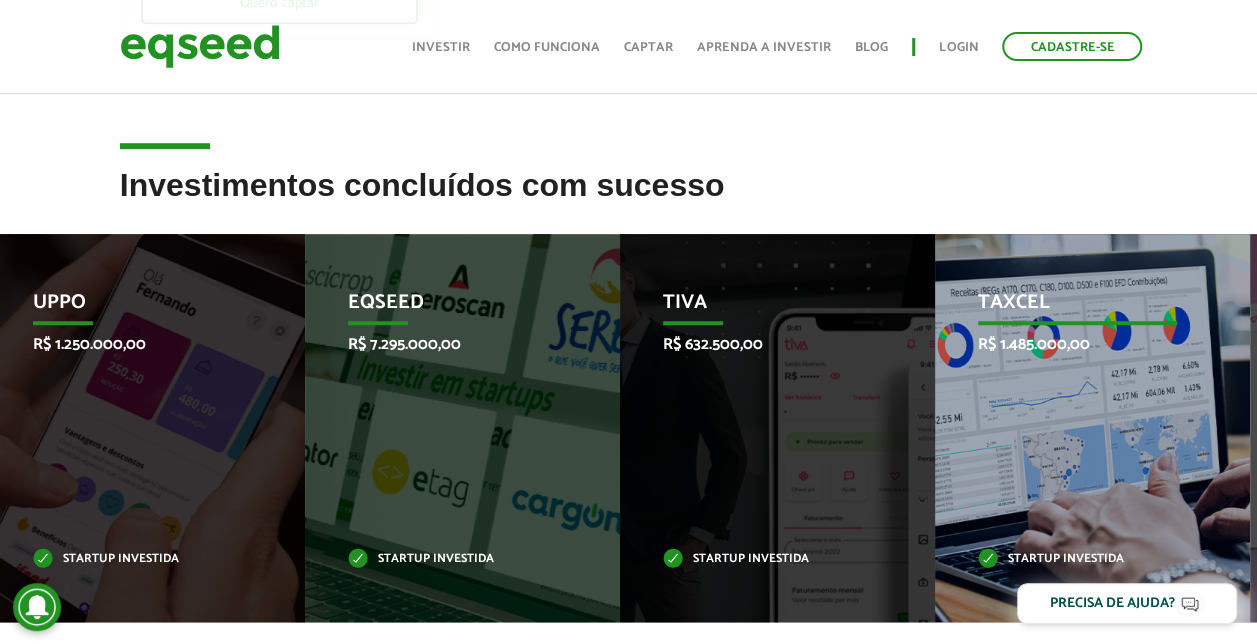 drag, startPoint x: 1014, startPoint y: 356, endPoint x: 686, endPoint y: 356, distance: 328 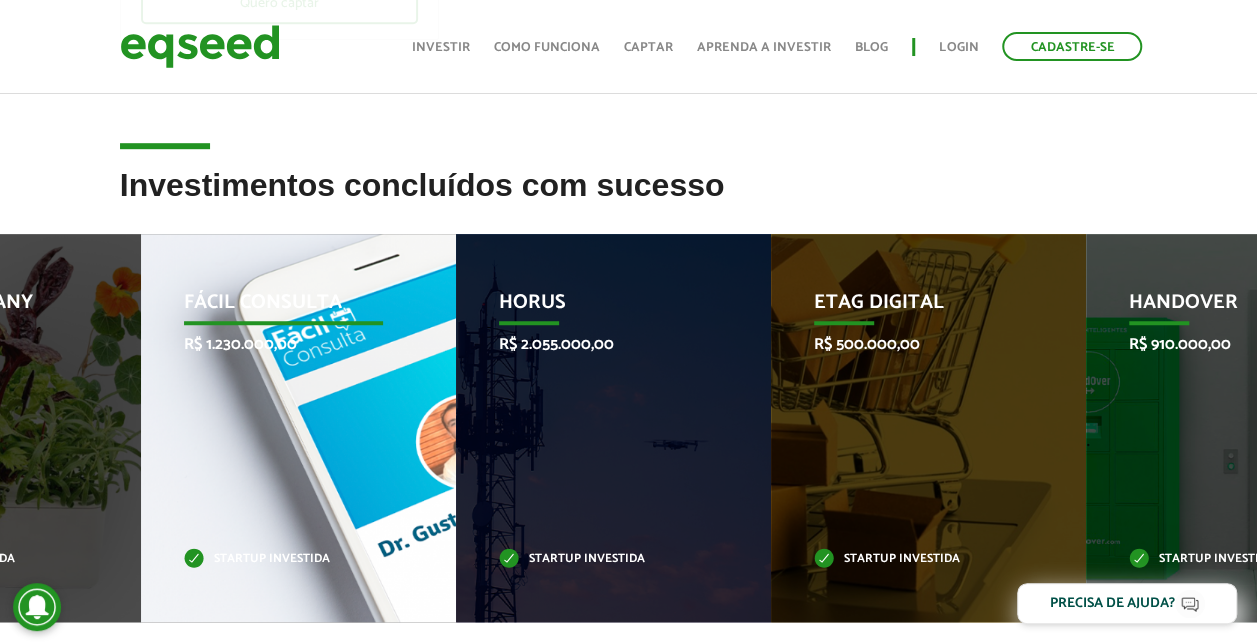 drag, startPoint x: 1066, startPoint y: 395, endPoint x: 376, endPoint y: 394, distance: 690.00073 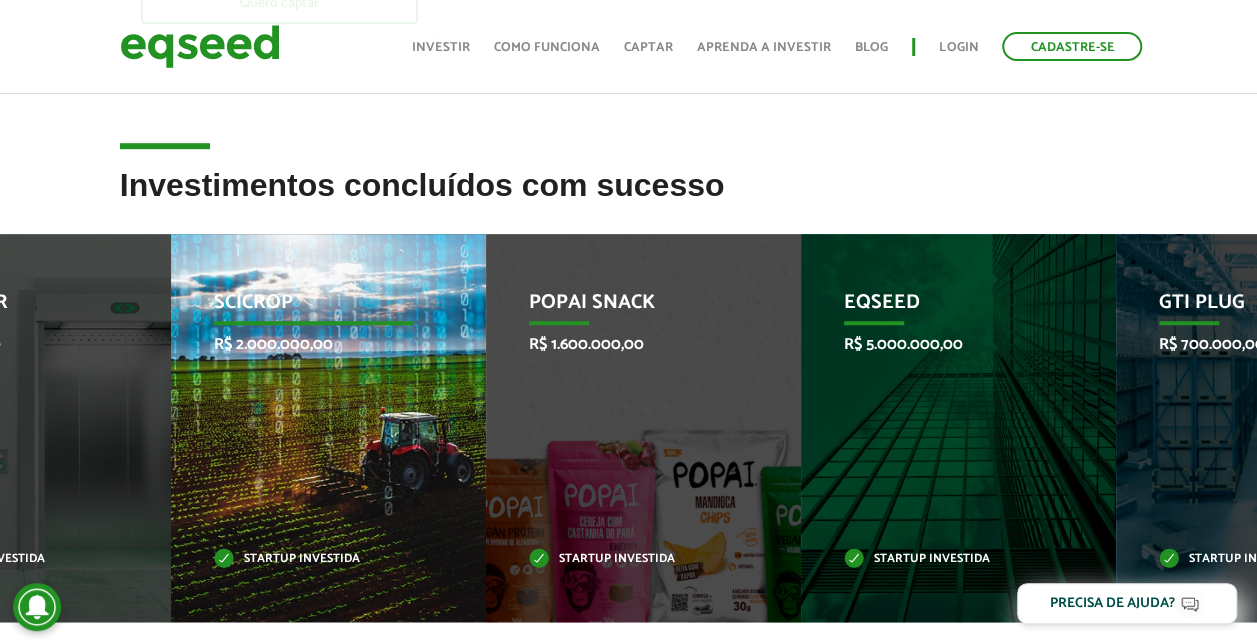 drag, startPoint x: 1036, startPoint y: 422, endPoint x: 176, endPoint y: 466, distance: 861.1248 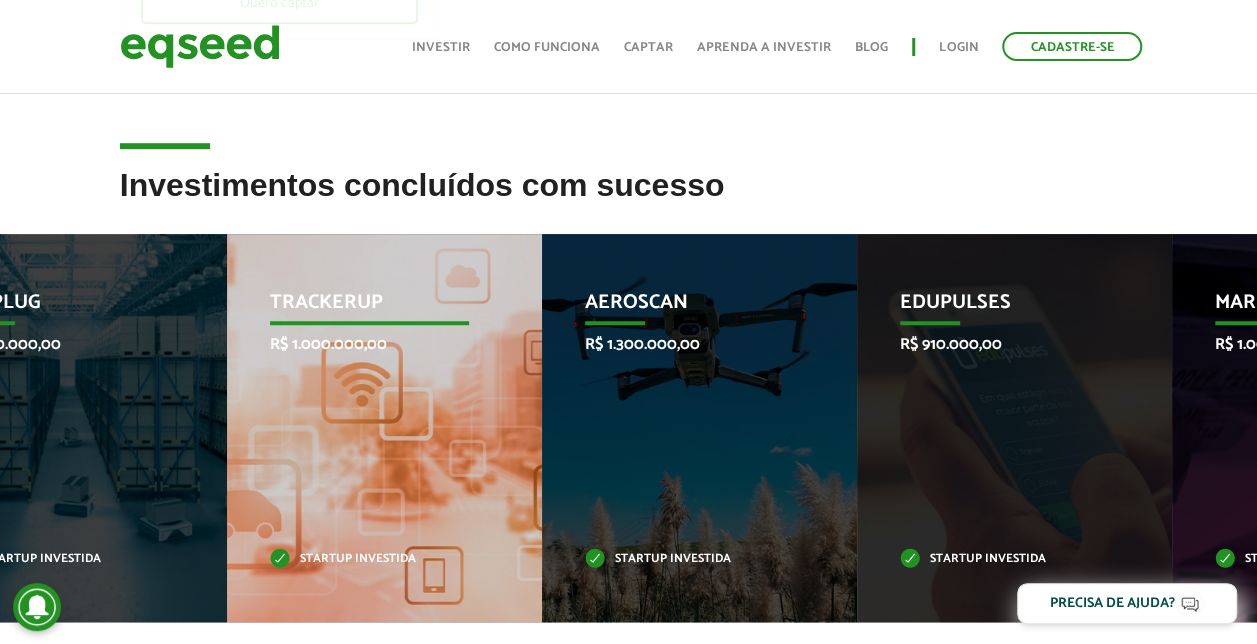 drag, startPoint x: 1061, startPoint y: 357, endPoint x: 338, endPoint y: 390, distance: 723.75275 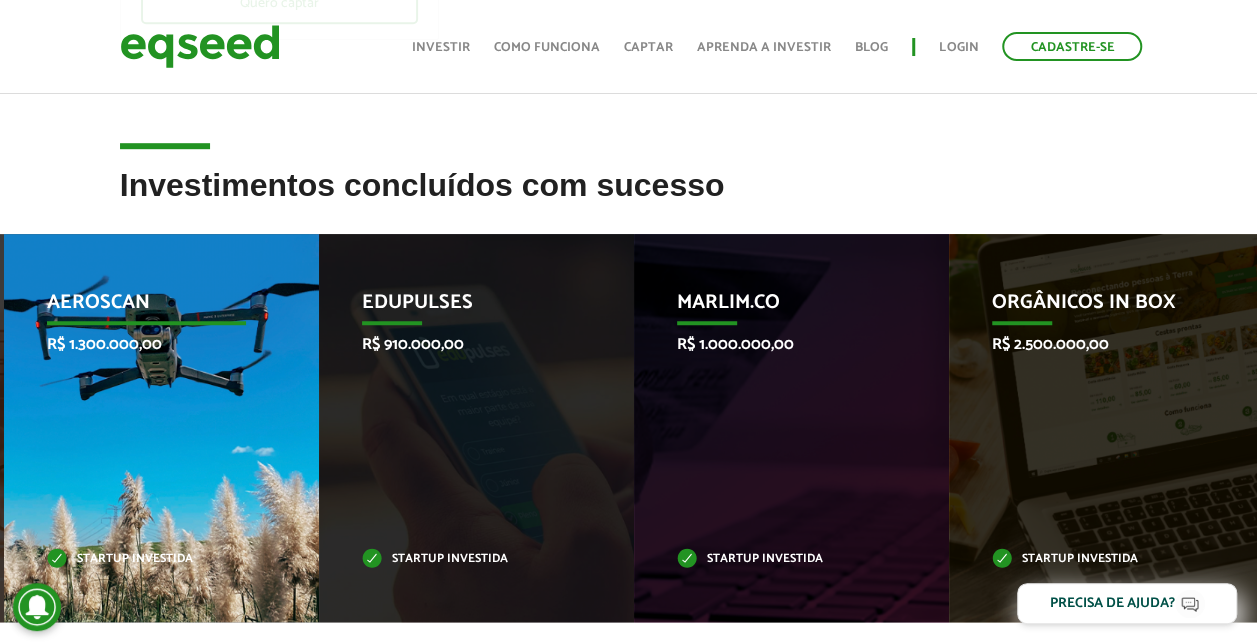 drag, startPoint x: 179, startPoint y: 381, endPoint x: 836, endPoint y: 381, distance: 657 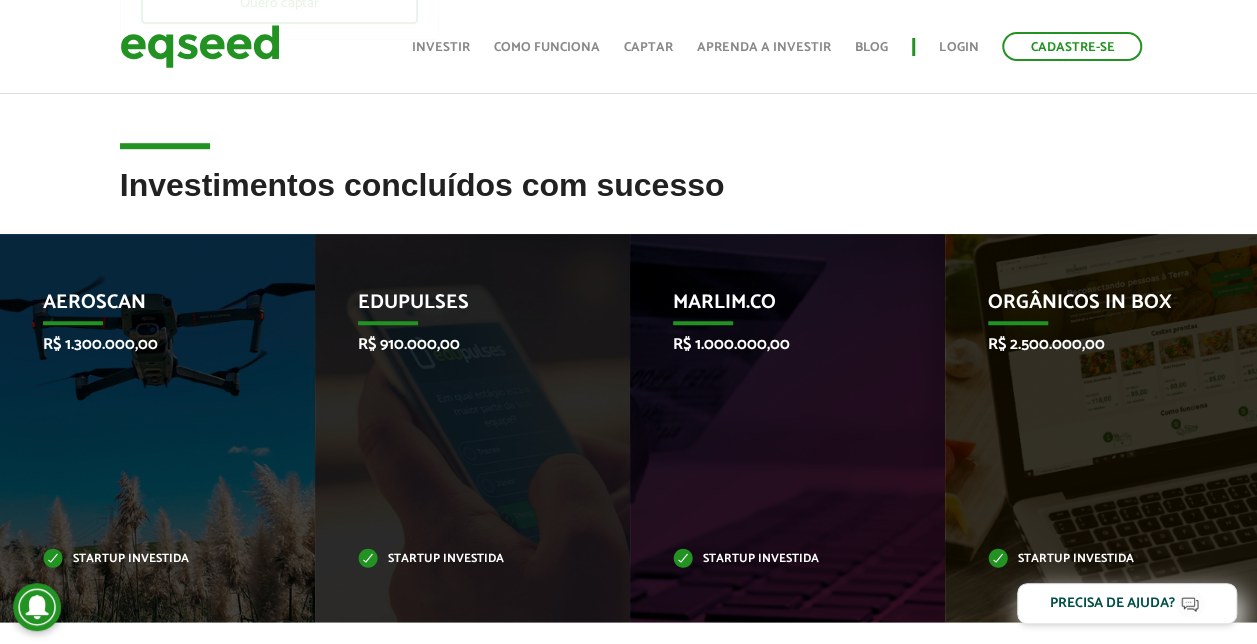 drag, startPoint x: 718, startPoint y: 420, endPoint x: -4, endPoint y: 410, distance: 722.0693 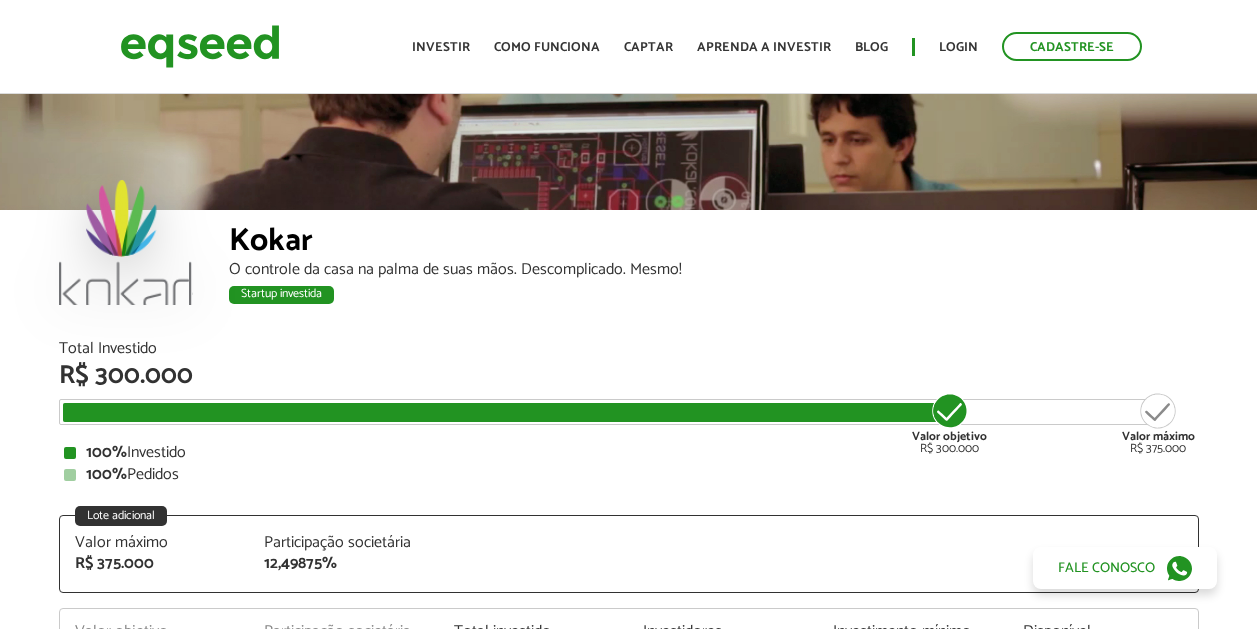 scroll, scrollTop: 0, scrollLeft: 0, axis: both 